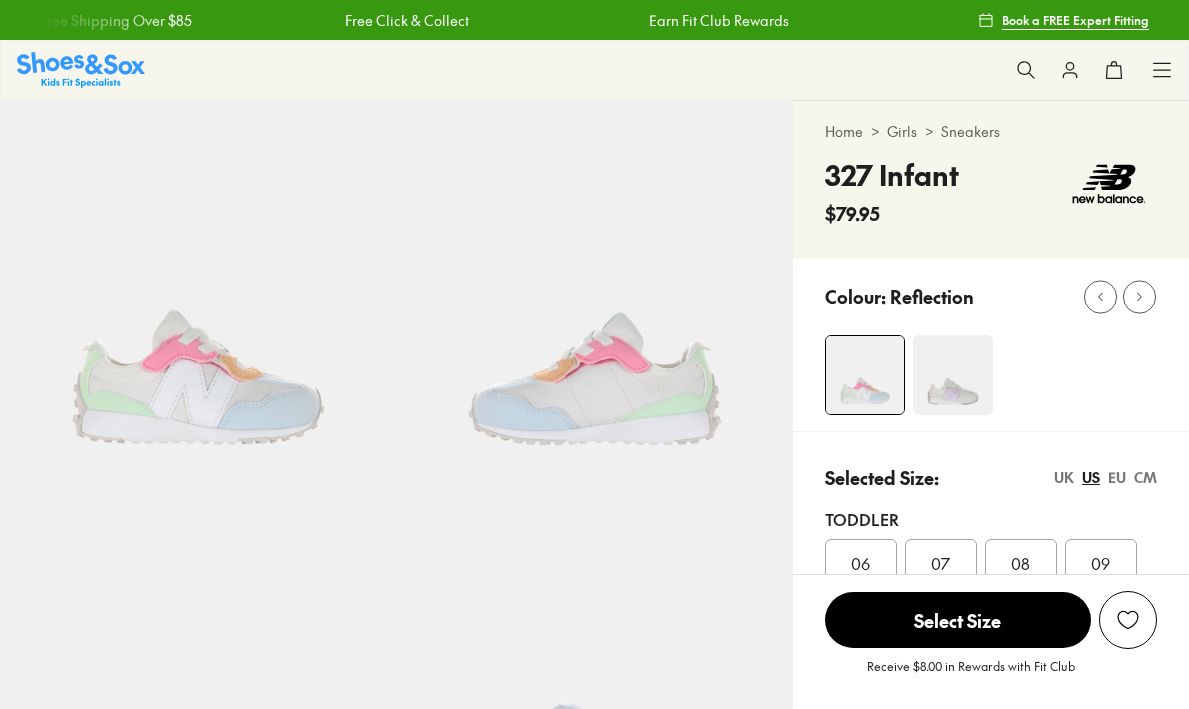 scroll, scrollTop: 1540, scrollLeft: 0, axis: vertical 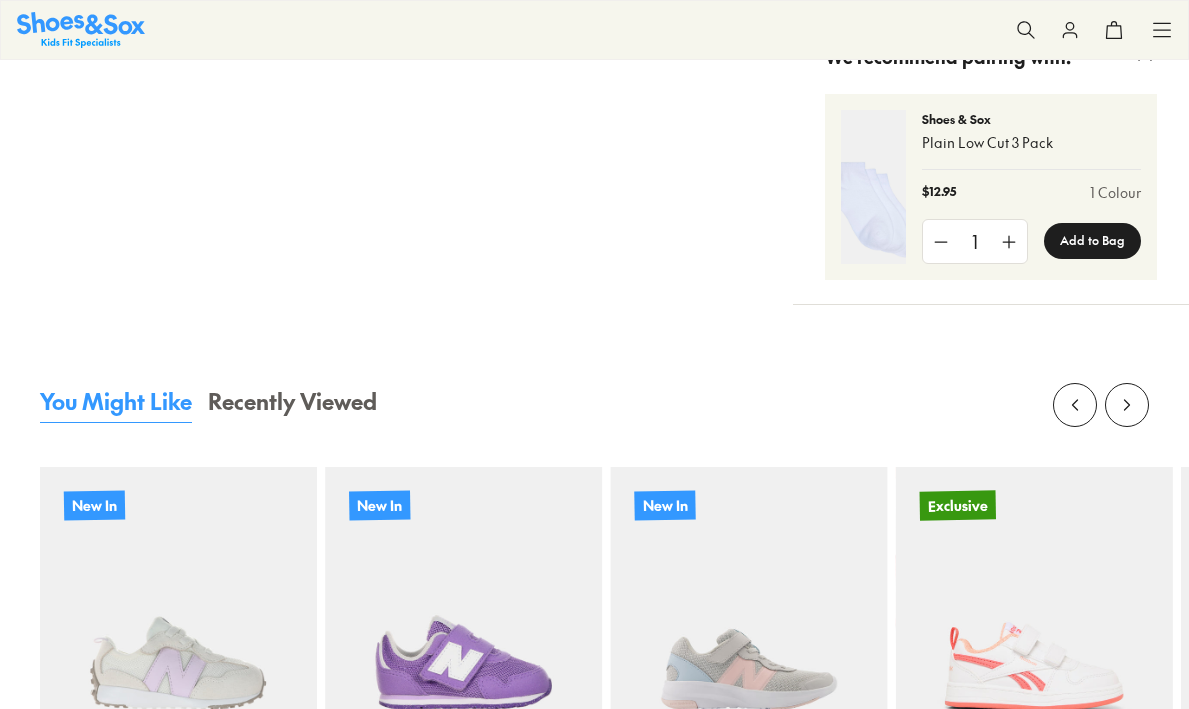 click on "Select Size" at bounding box center [958, -667] 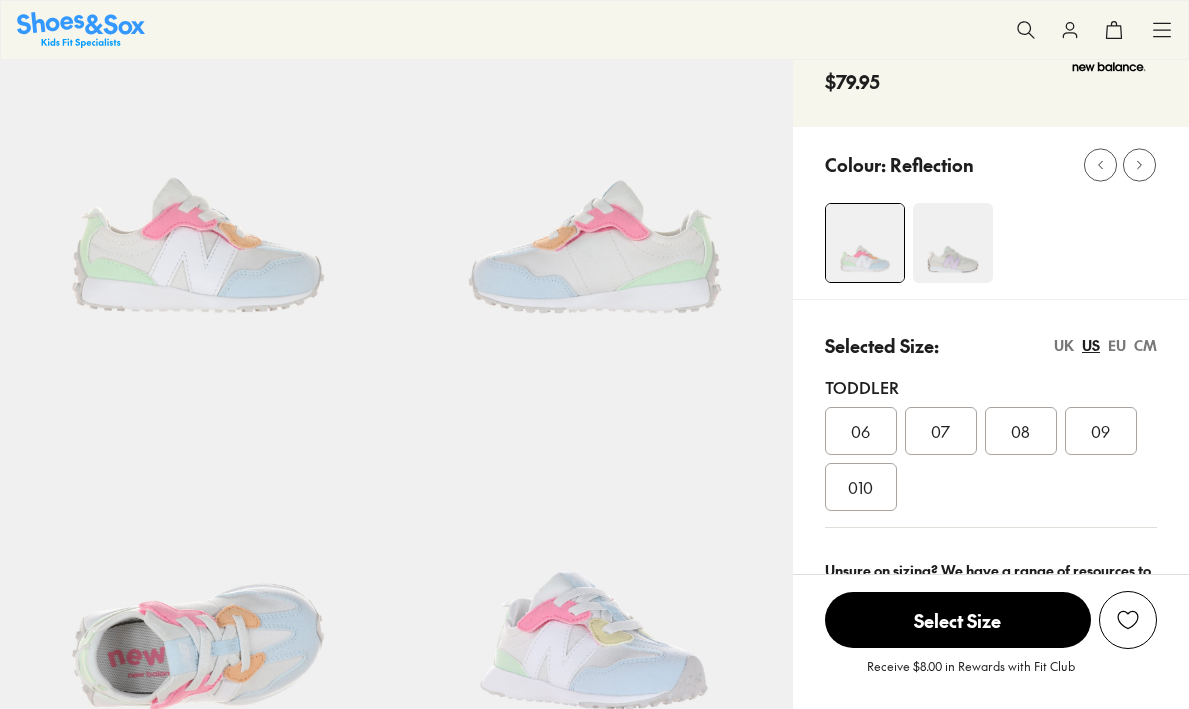 click on "EU" at bounding box center (1117, 345) 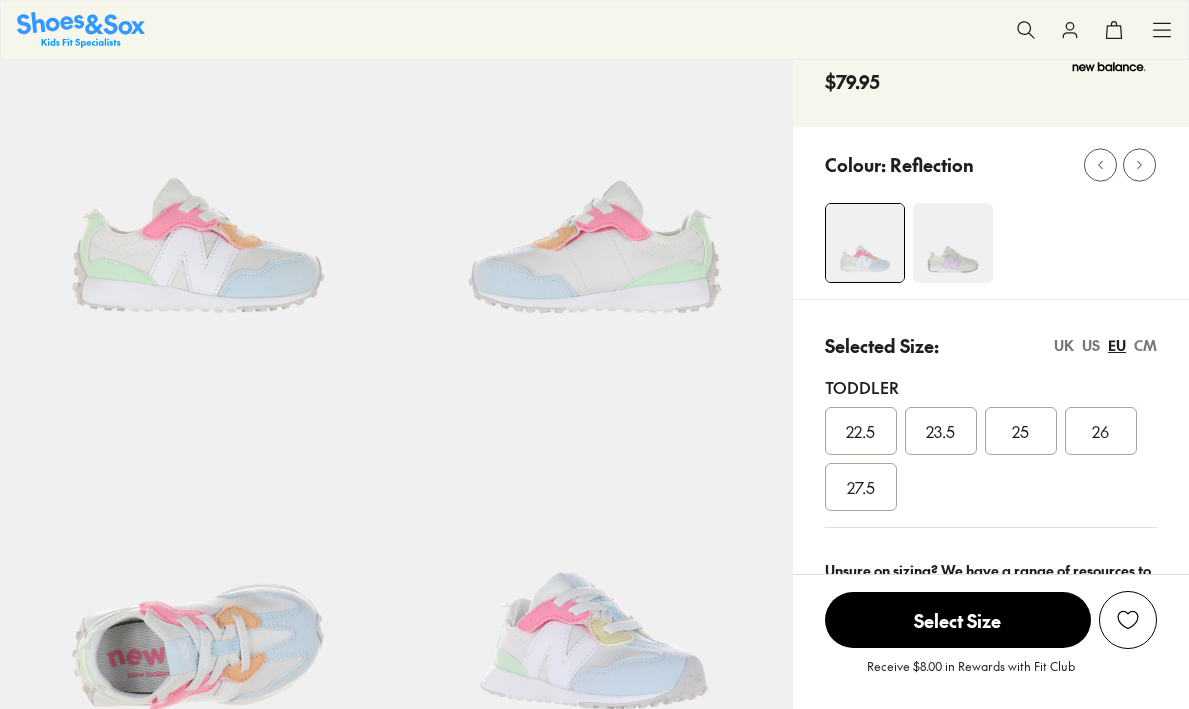 select on "*" 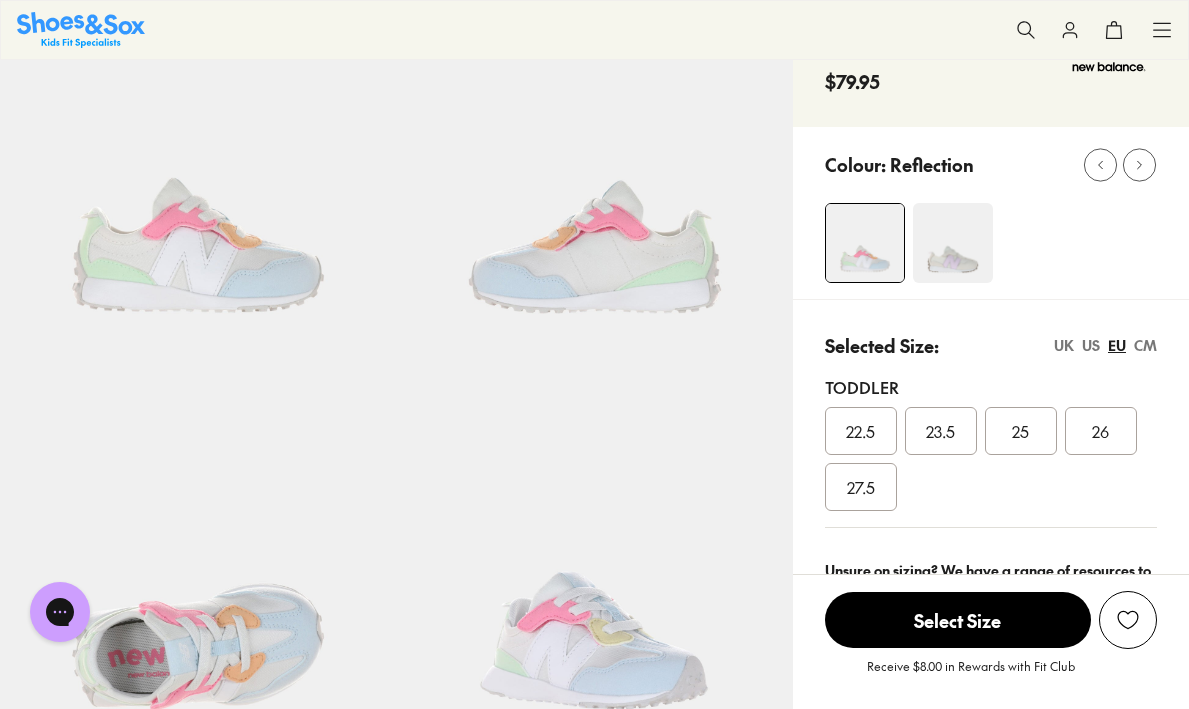 scroll, scrollTop: 0, scrollLeft: 0, axis: both 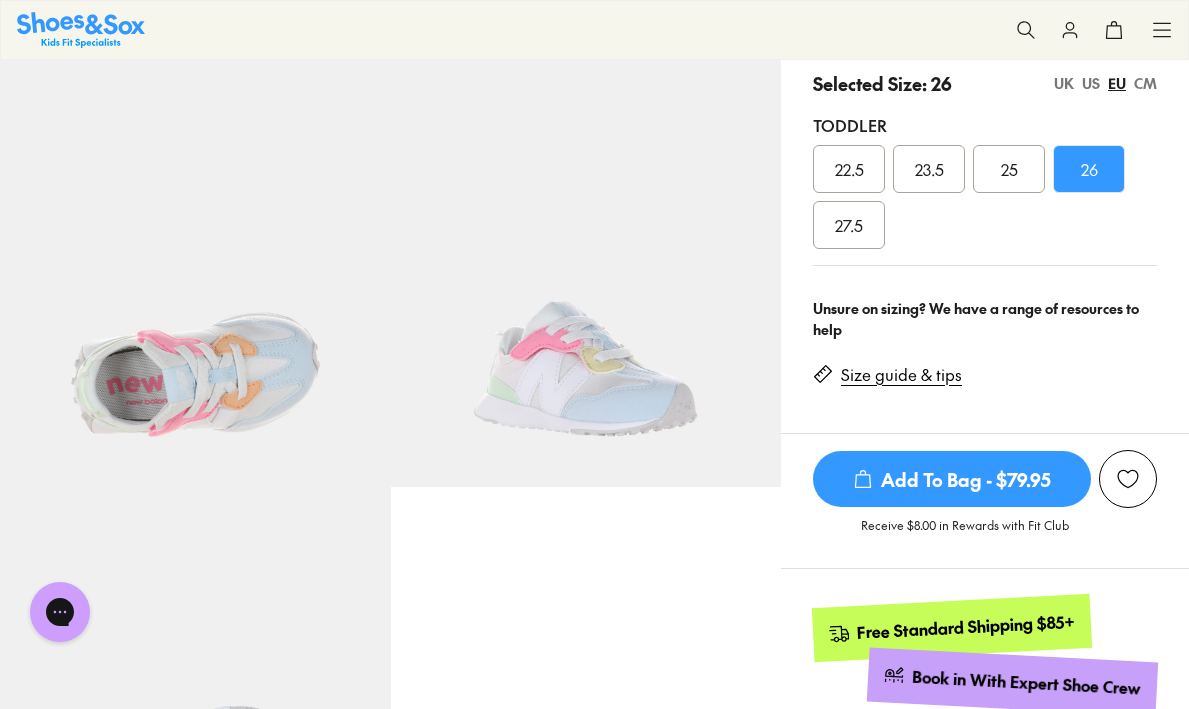 click 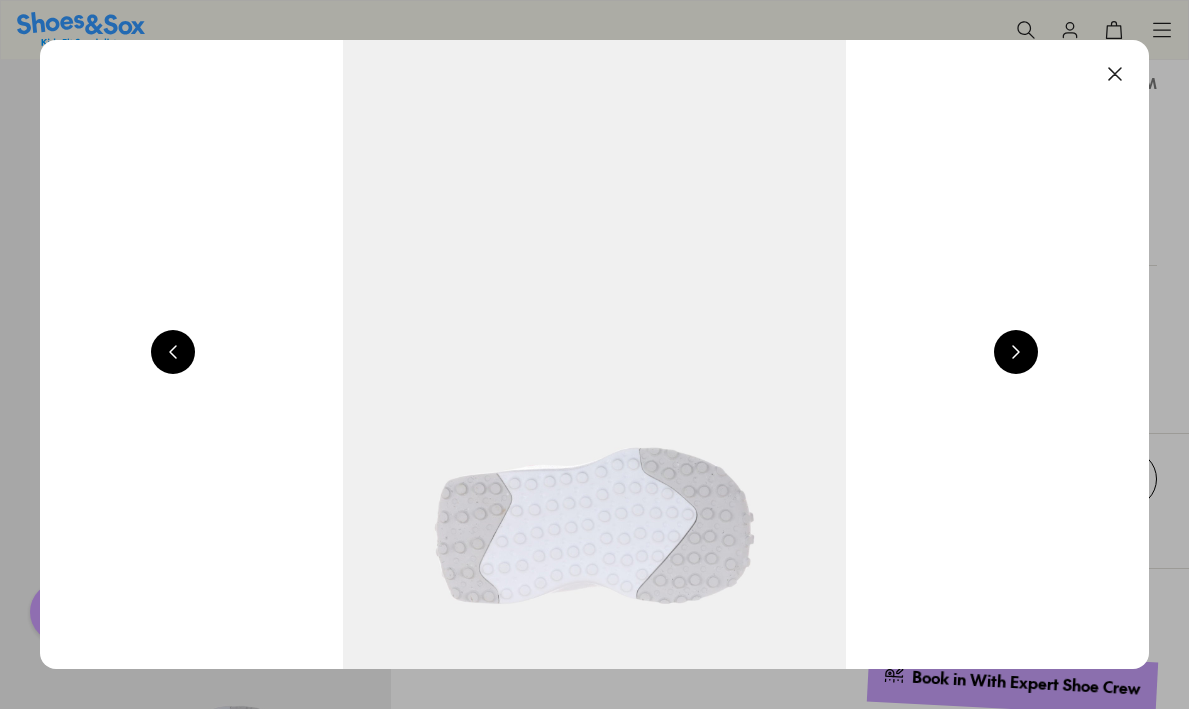 scroll, scrollTop: 376, scrollLeft: 0, axis: vertical 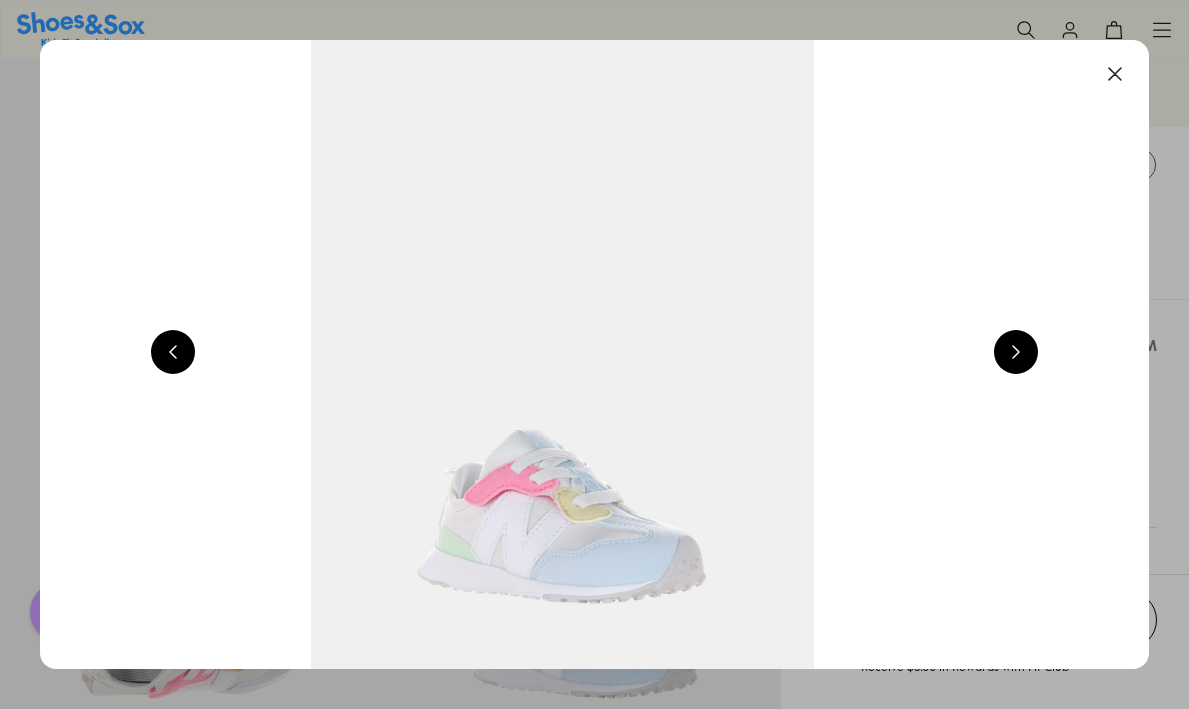 click at bounding box center [1016, 352] 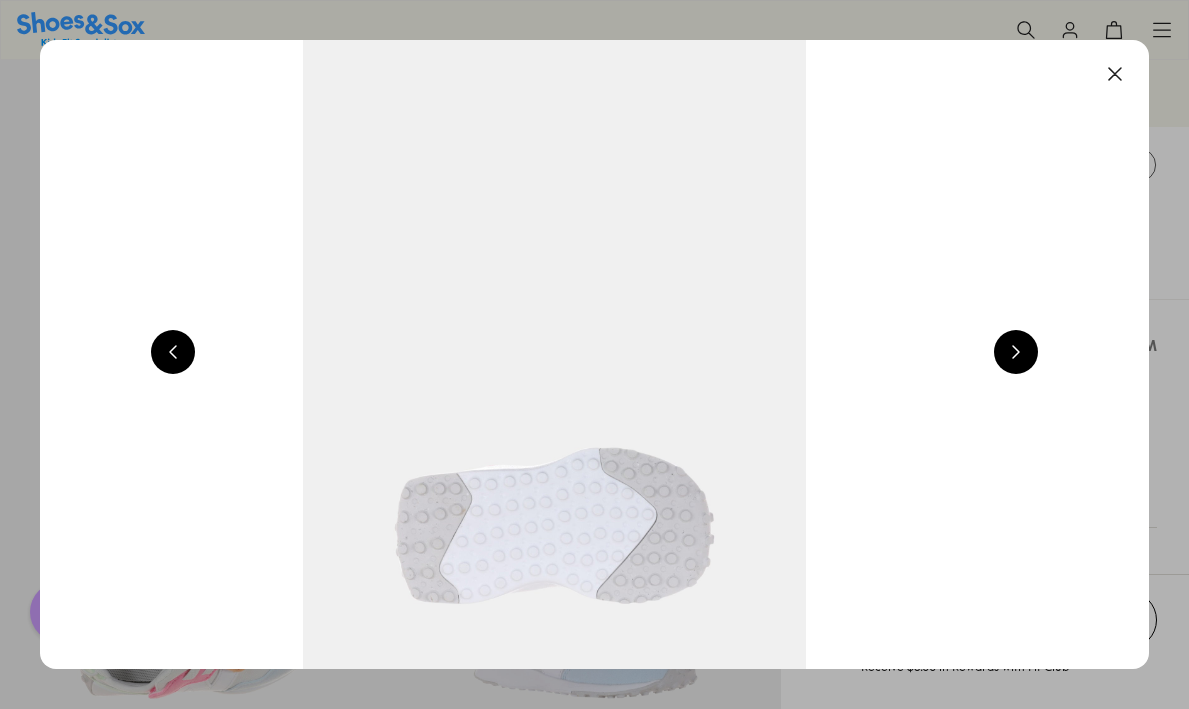 click at bounding box center [1016, 352] 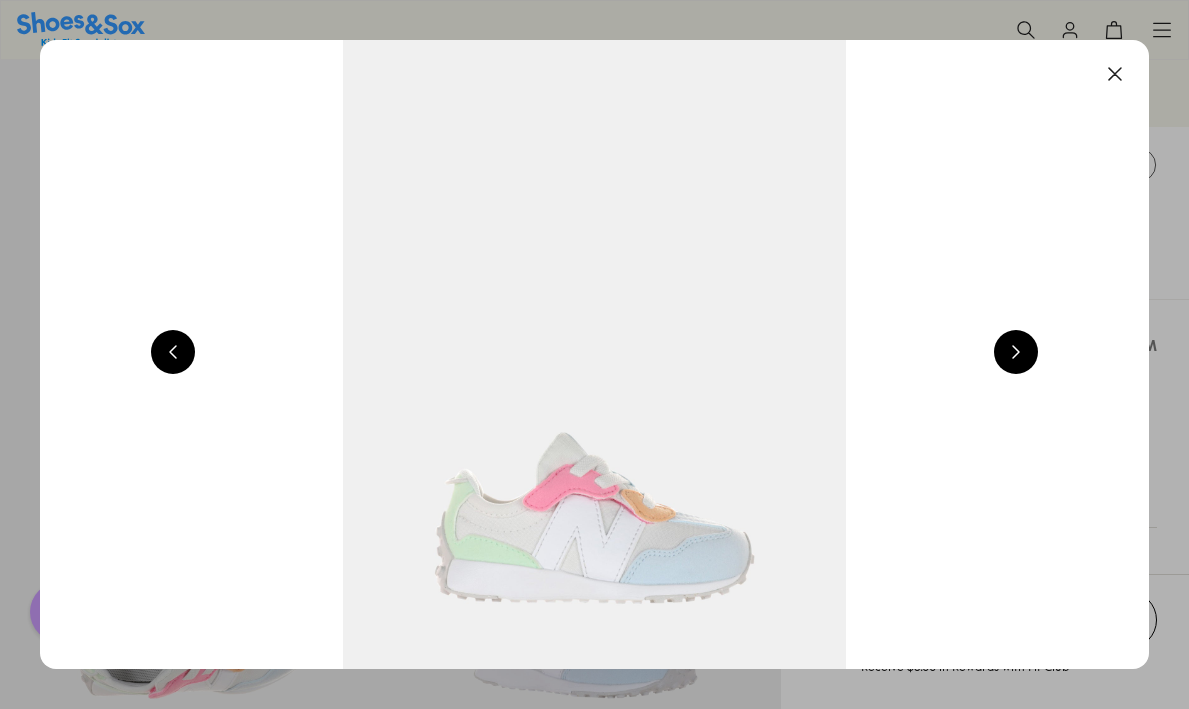 scroll, scrollTop: 0, scrollLeft: 1117, axis: horizontal 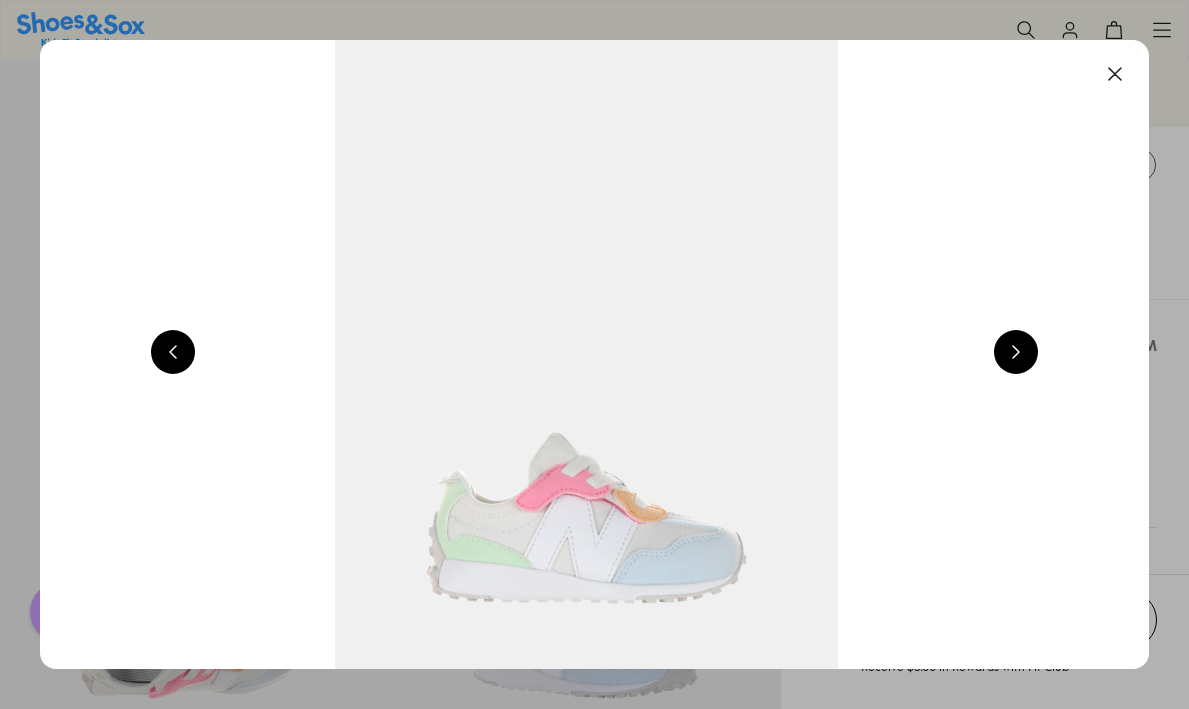 click at bounding box center (1016, 352) 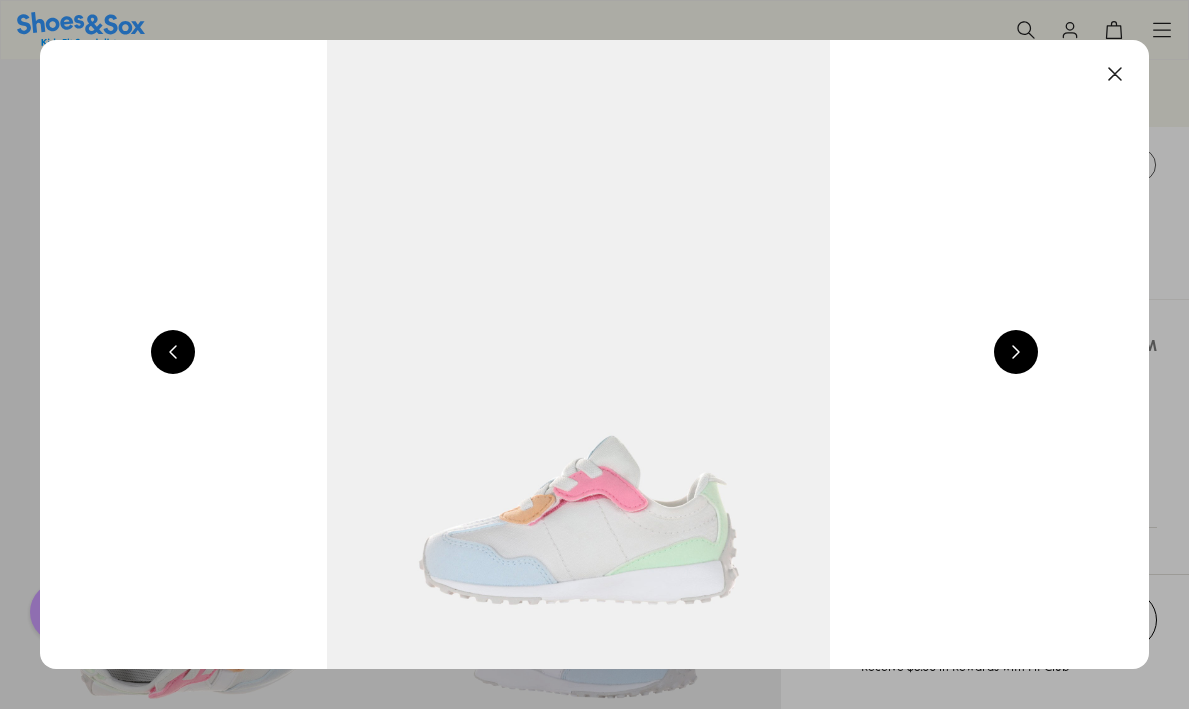 click at bounding box center (1016, 352) 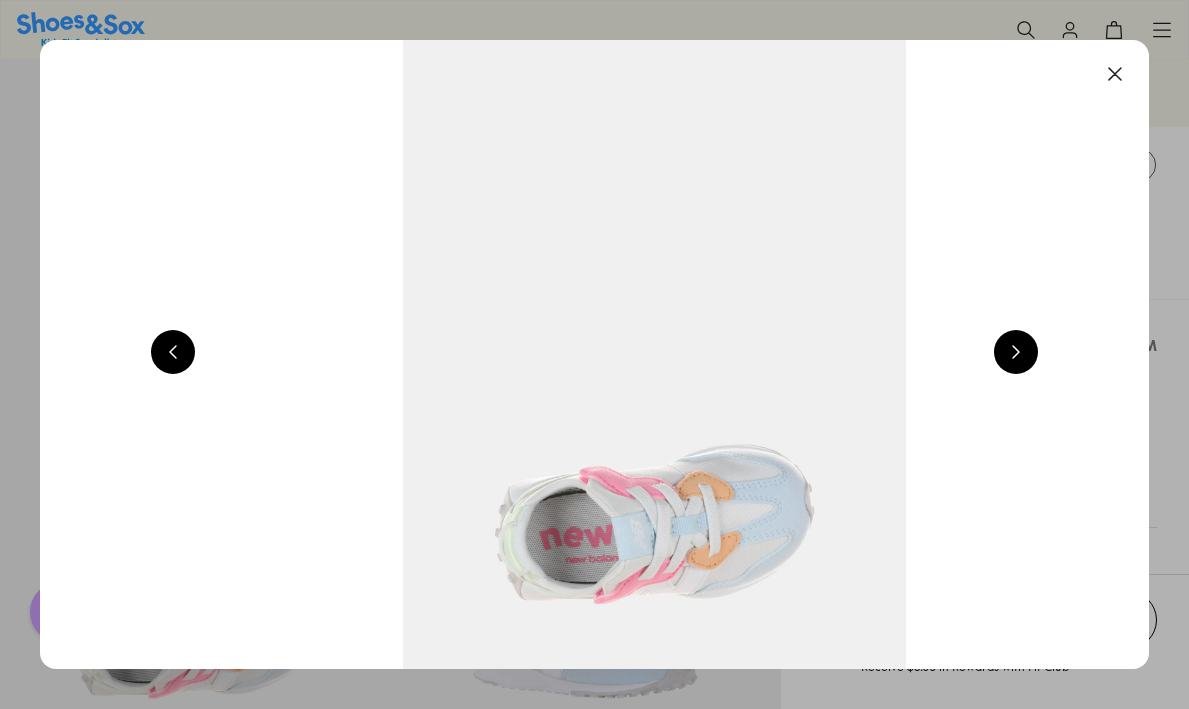 scroll, scrollTop: 0, scrollLeft: 3351, axis: horizontal 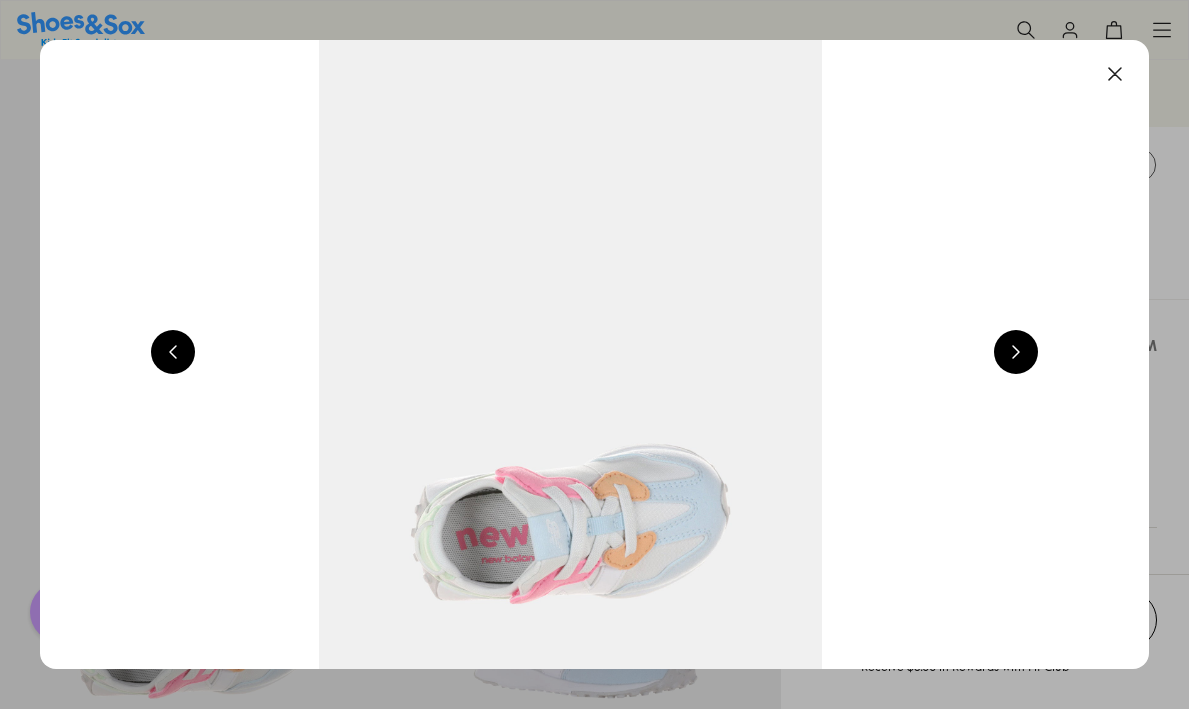 click at bounding box center (1115, 74) 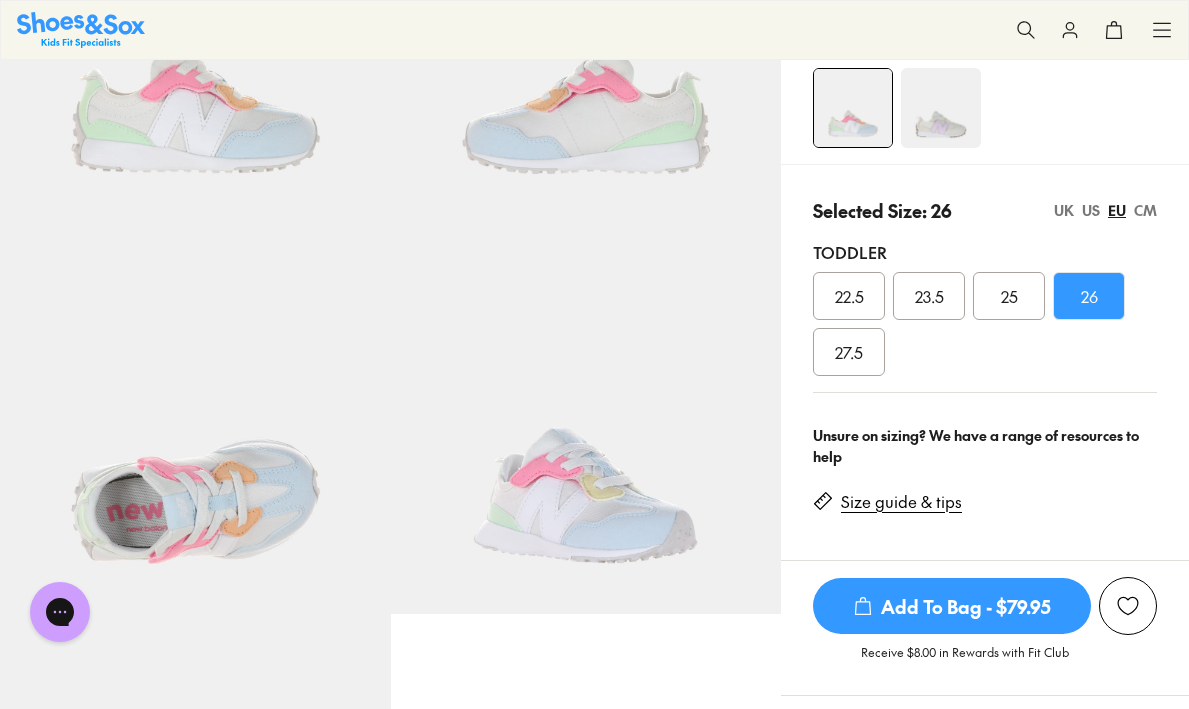 scroll, scrollTop: 268, scrollLeft: 0, axis: vertical 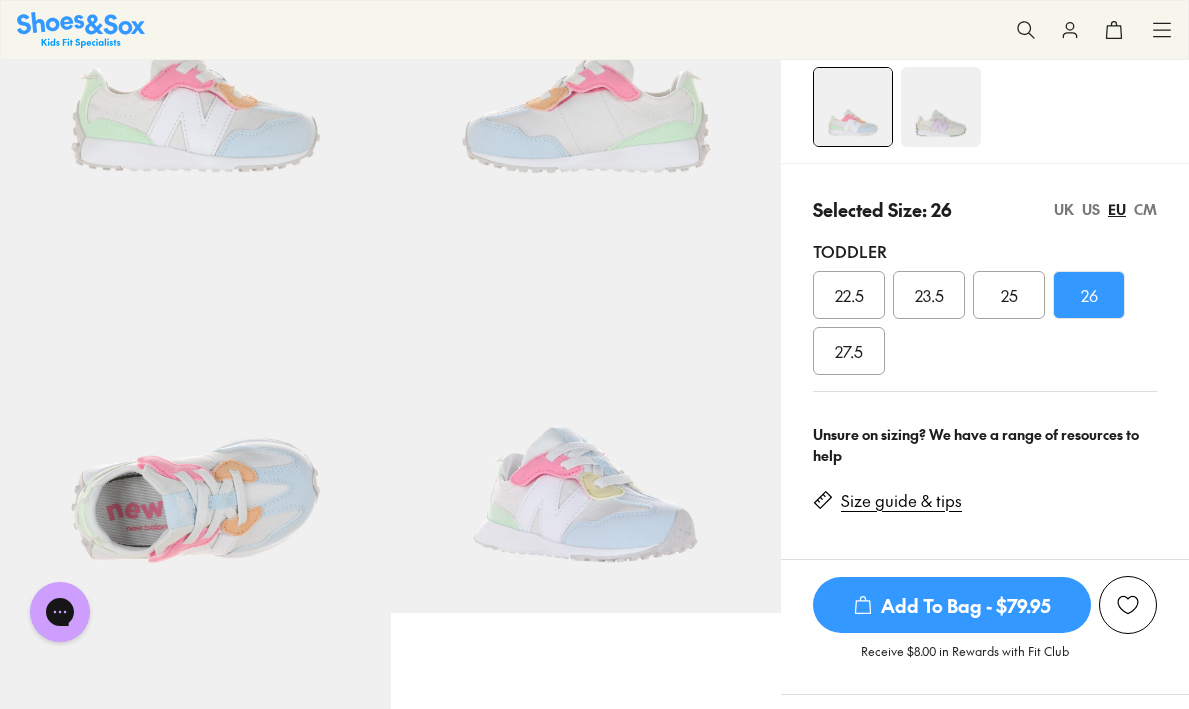 click on "UK" at bounding box center (1064, 209) 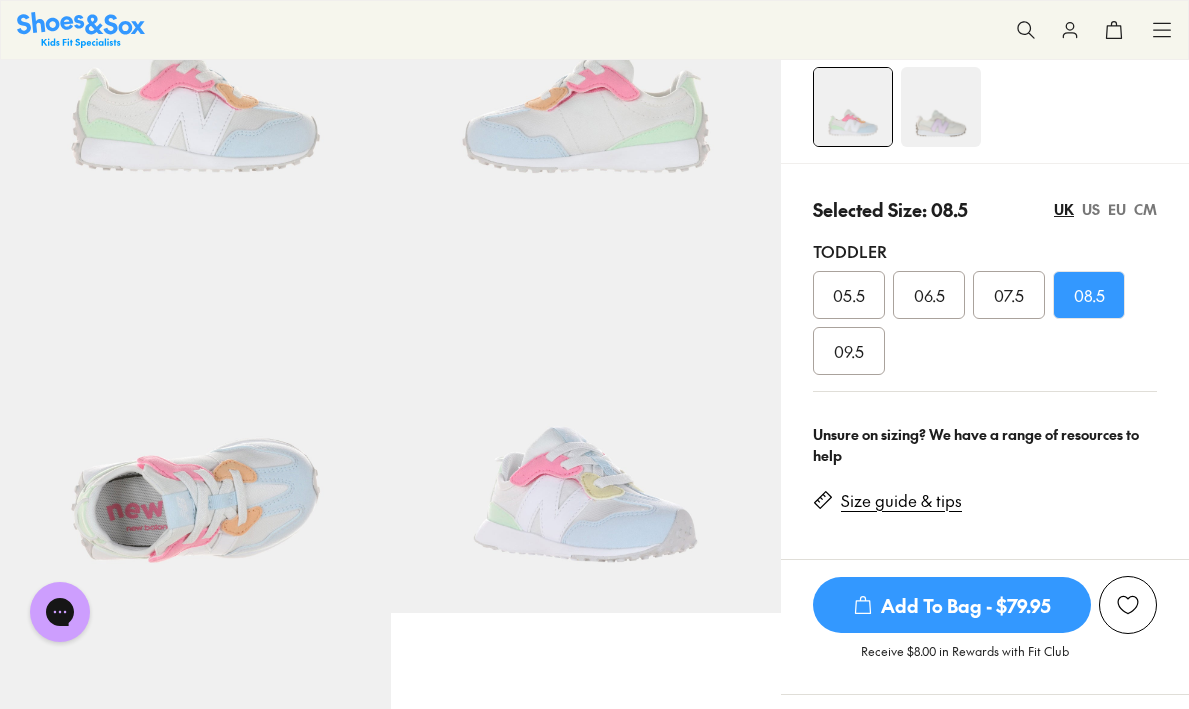 click on "EU" at bounding box center (1117, 209) 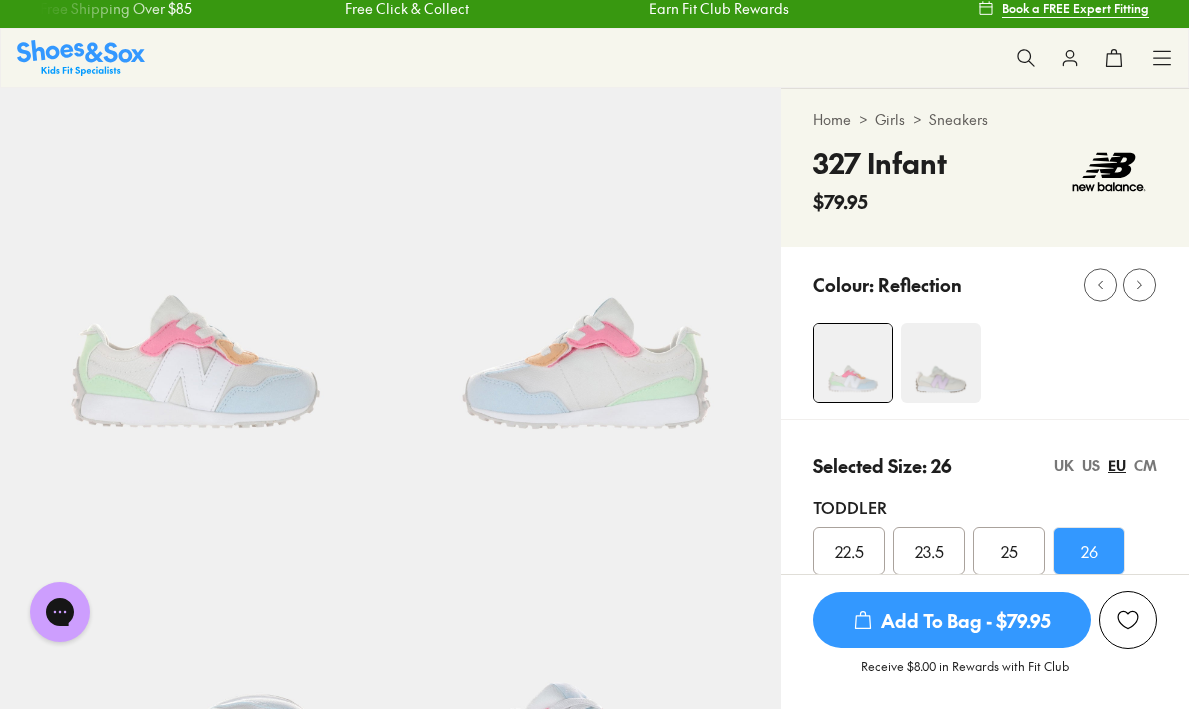scroll, scrollTop: 11, scrollLeft: 0, axis: vertical 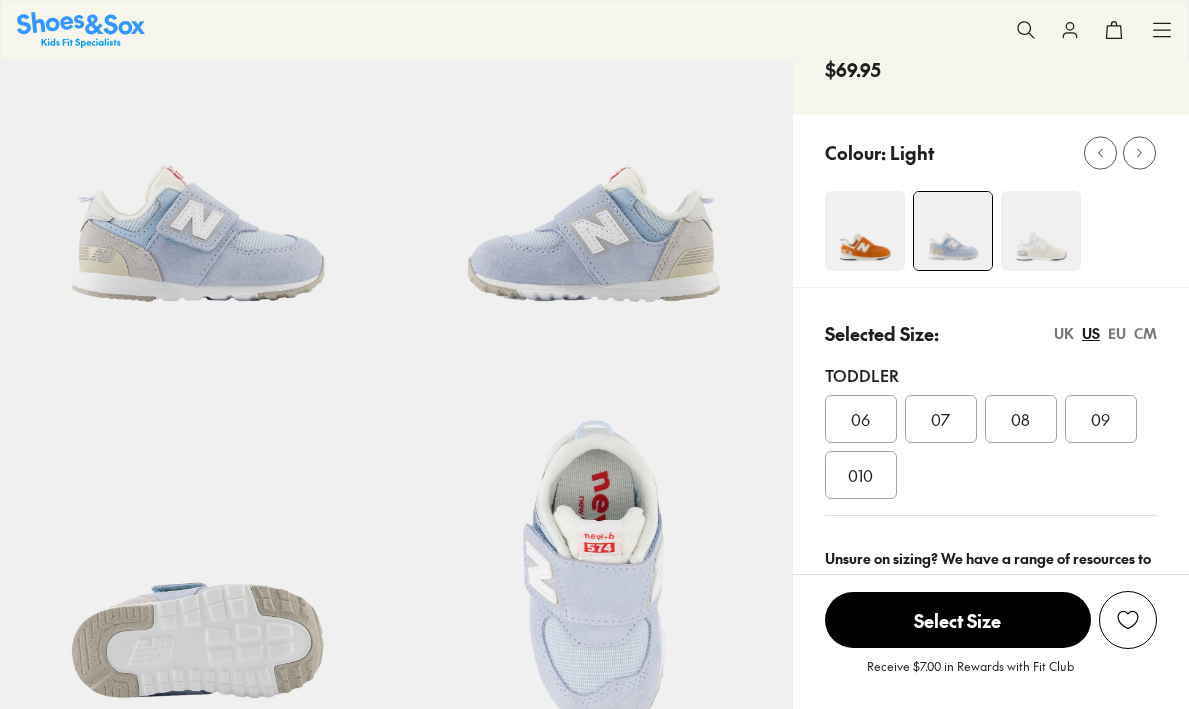 click 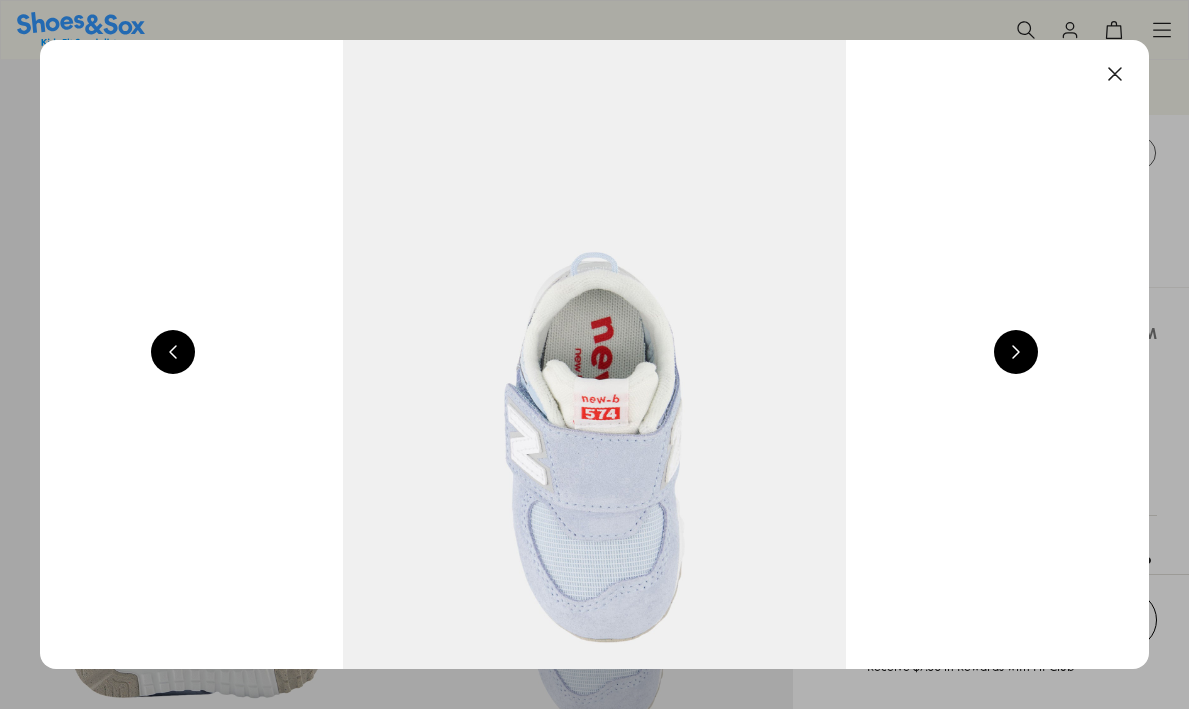 scroll, scrollTop: 0, scrollLeft: 1117, axis: horizontal 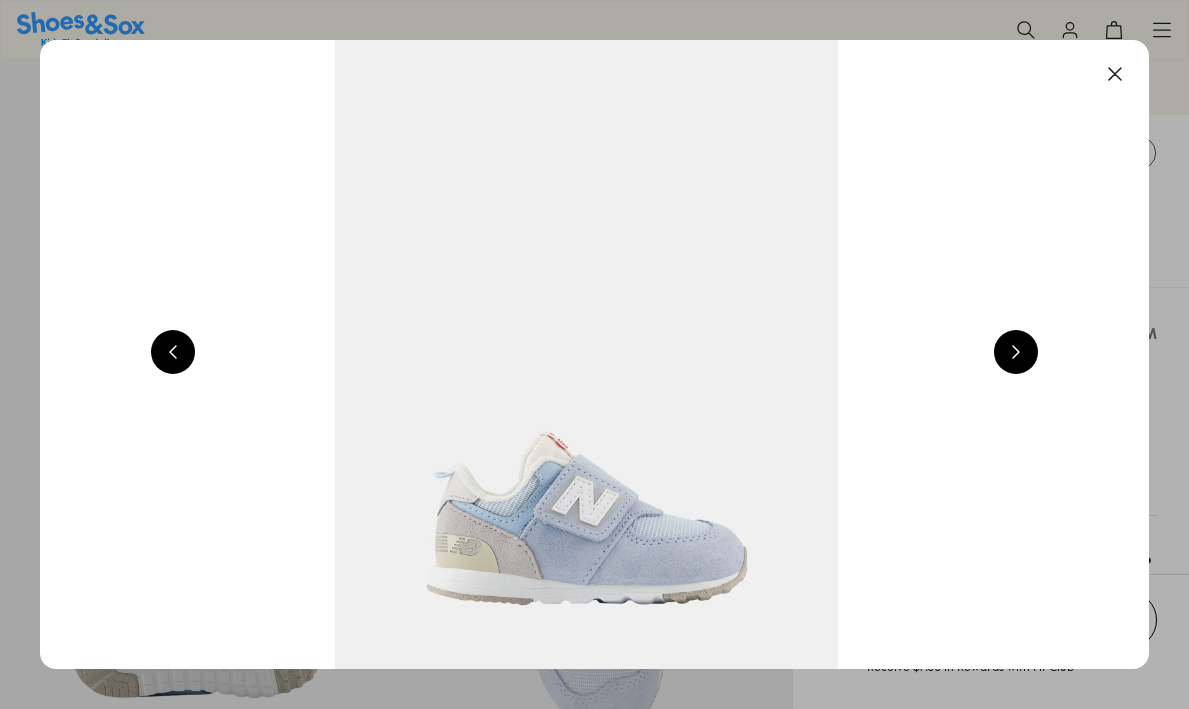 select on "*" 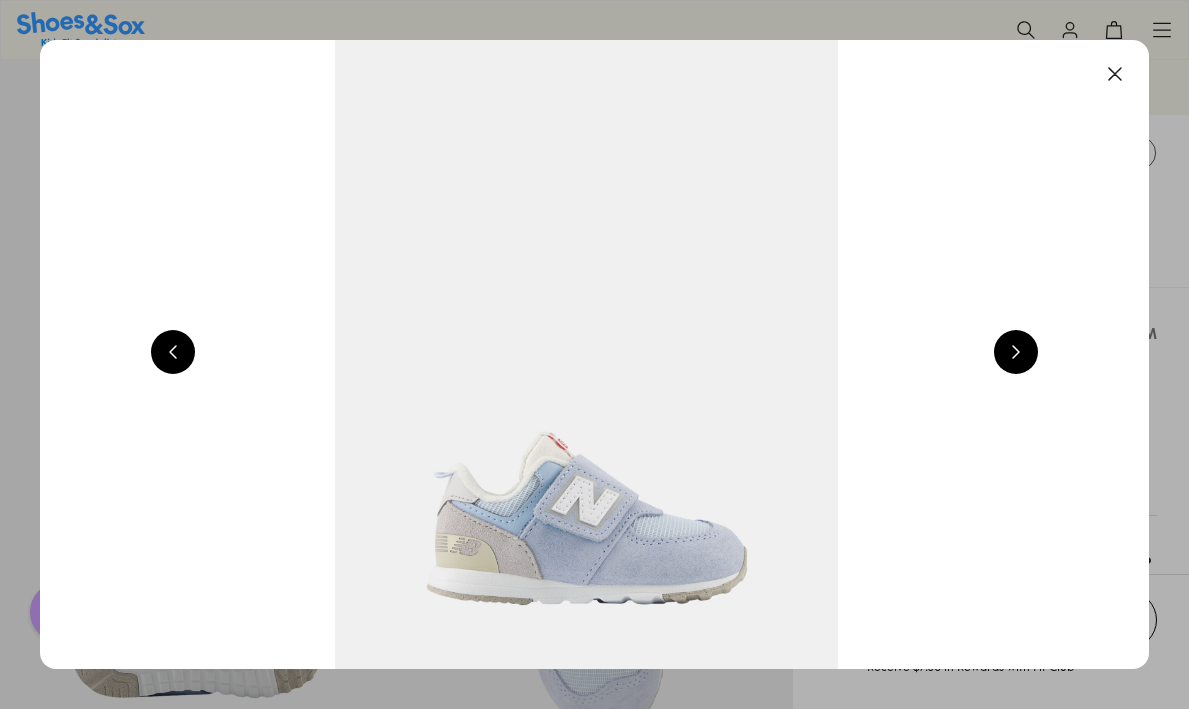 scroll, scrollTop: 0, scrollLeft: 0, axis: both 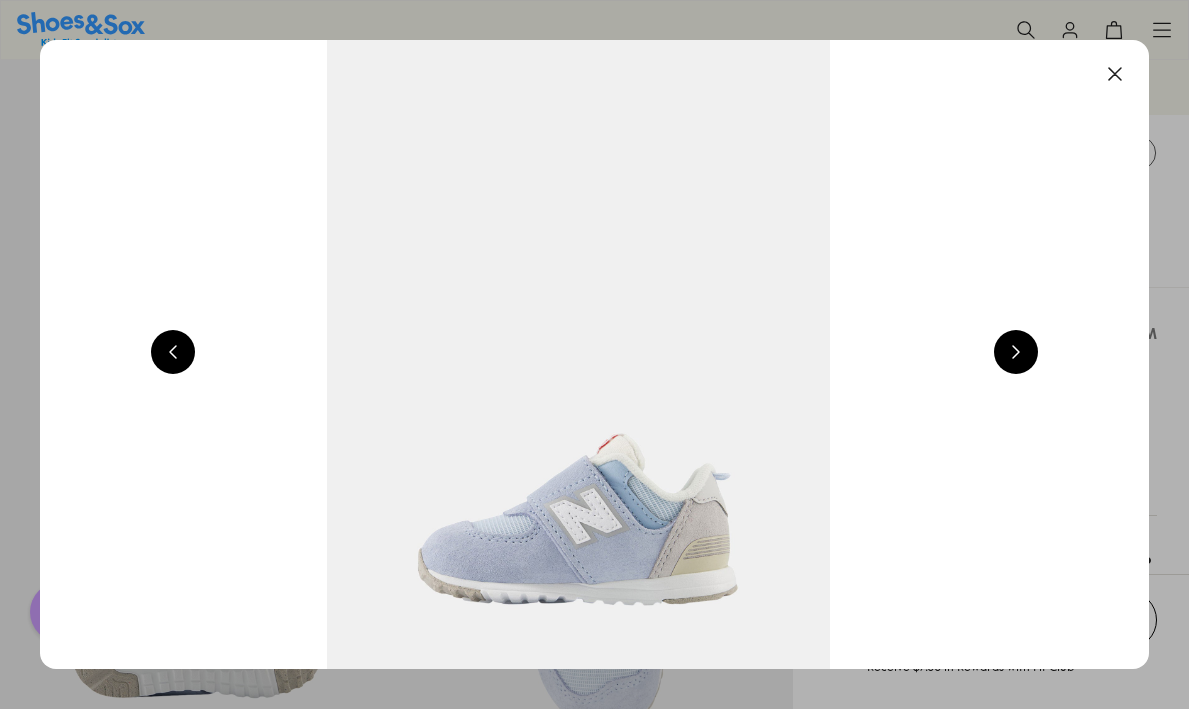 click at bounding box center [1016, 352] 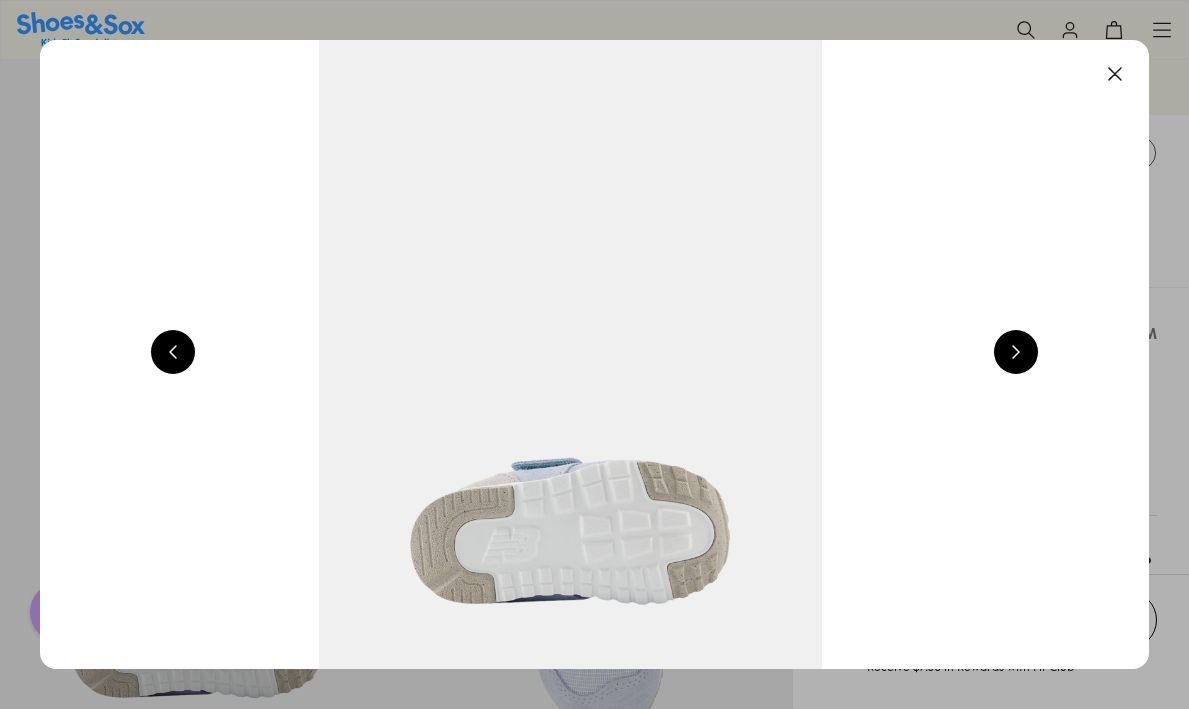 click at bounding box center (1016, 352) 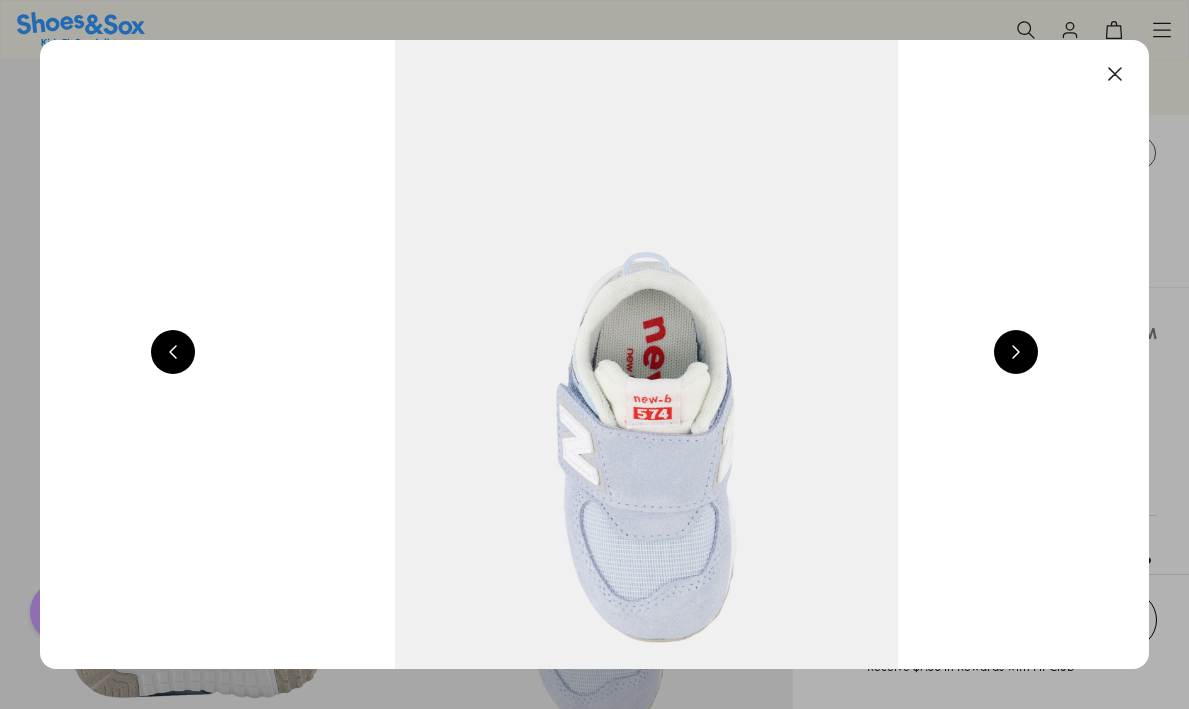 scroll, scrollTop: 0, scrollLeft: 4468, axis: horizontal 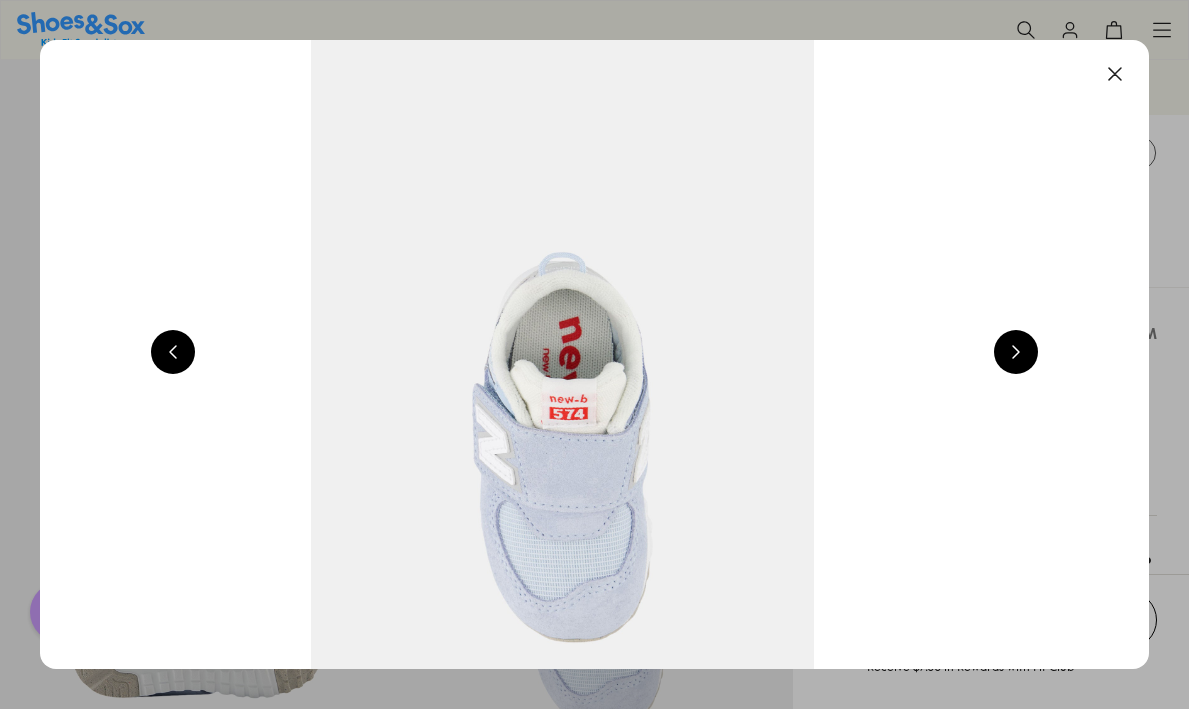 click at bounding box center [1016, 352] 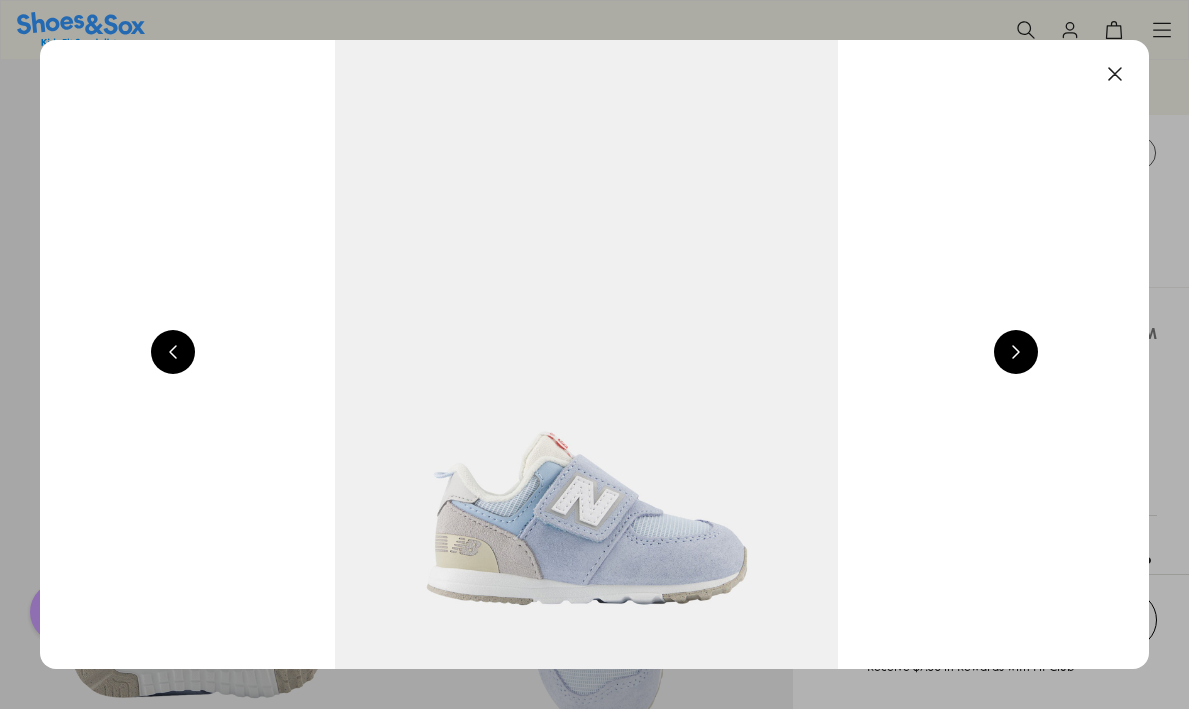 click at bounding box center [1016, 352] 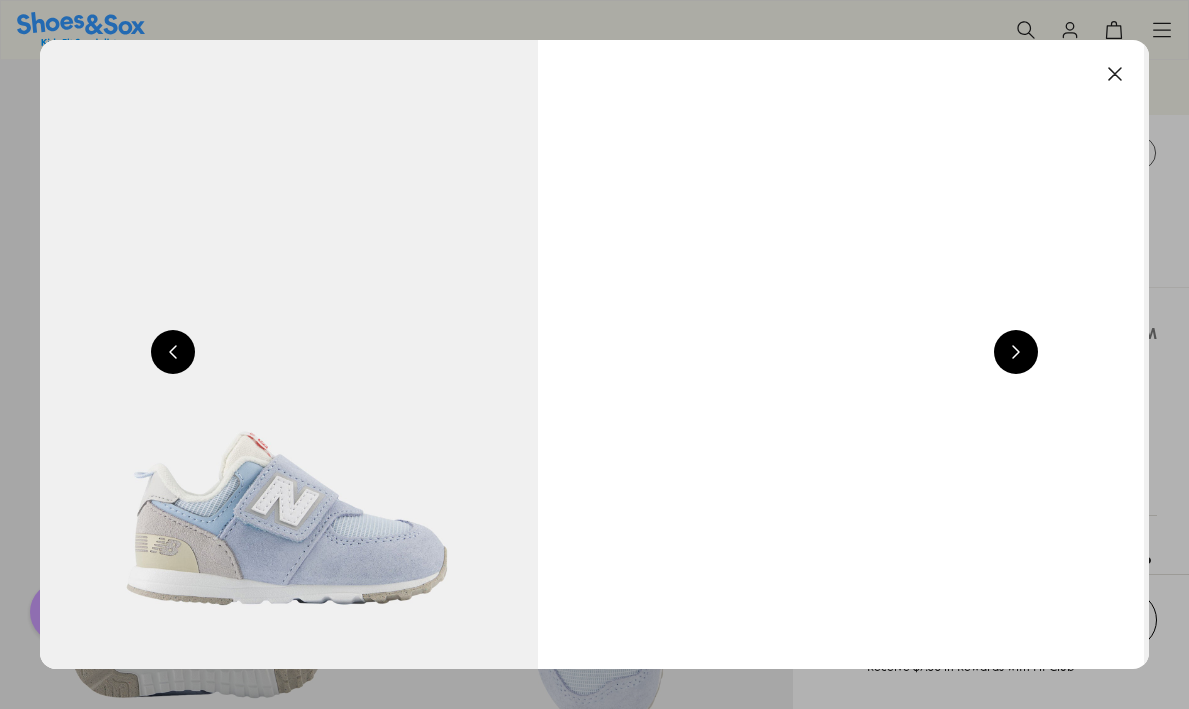 scroll, scrollTop: 0, scrollLeft: 2234, axis: horizontal 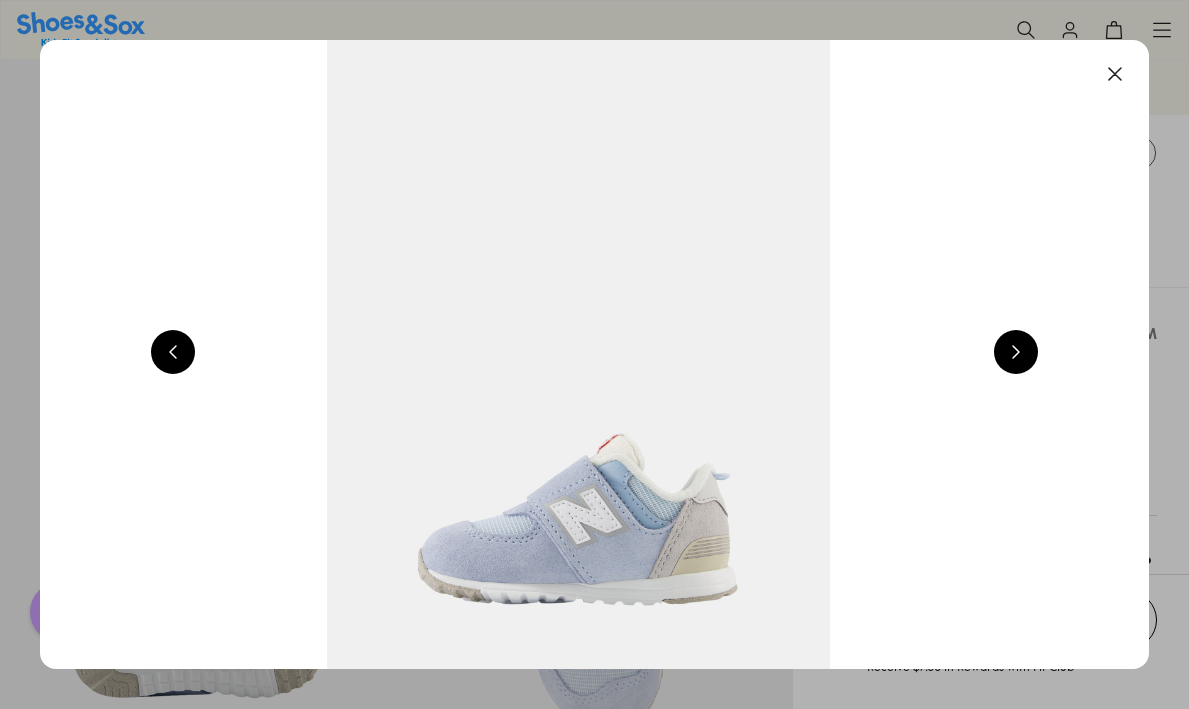 click at bounding box center (1016, 352) 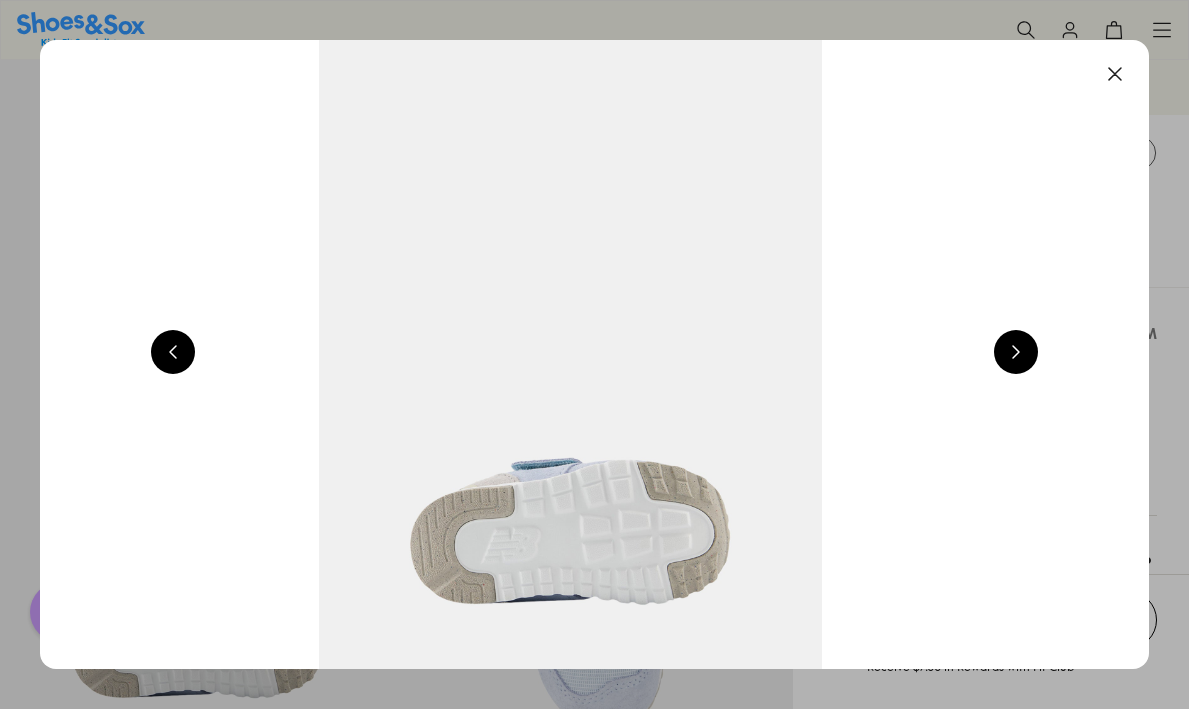 click at bounding box center [1016, 352] 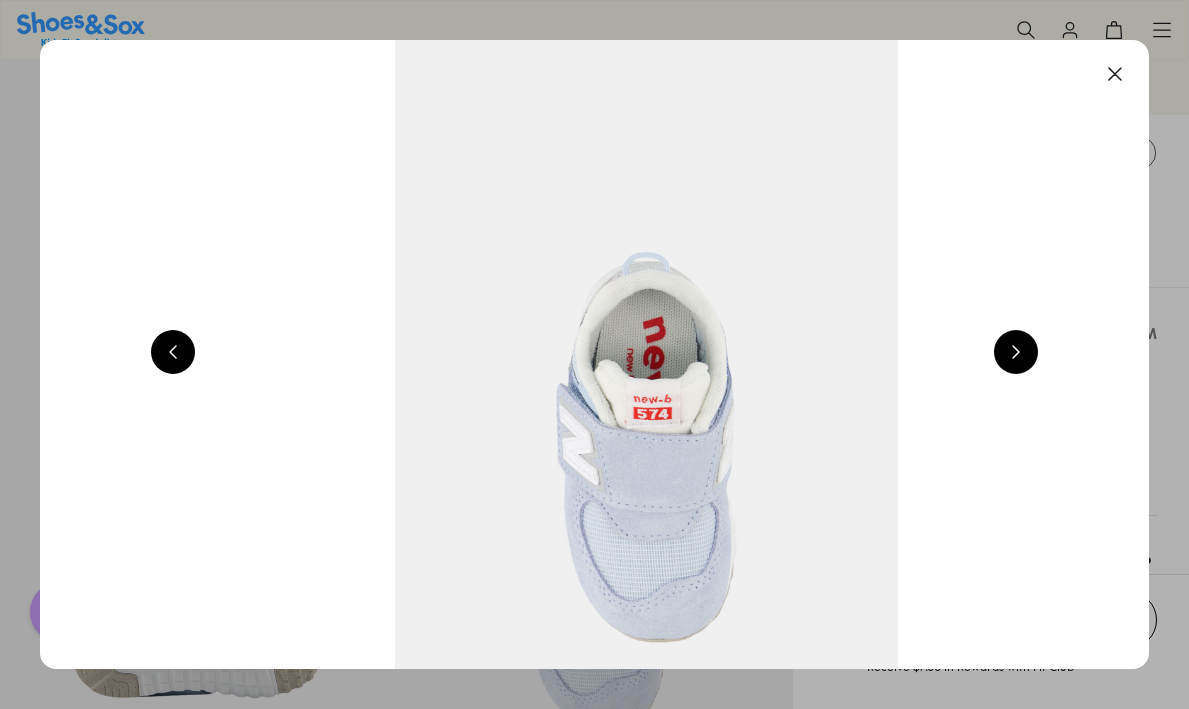 scroll, scrollTop: 0, scrollLeft: 4468, axis: horizontal 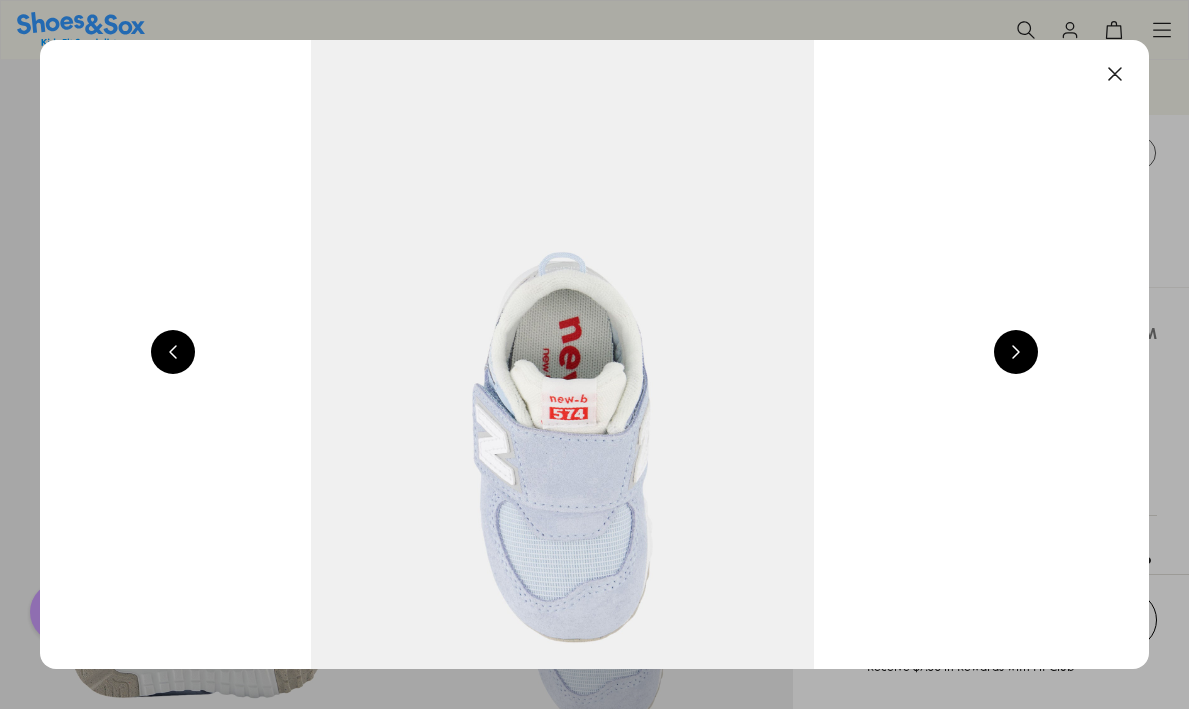 click at bounding box center [1115, 74] 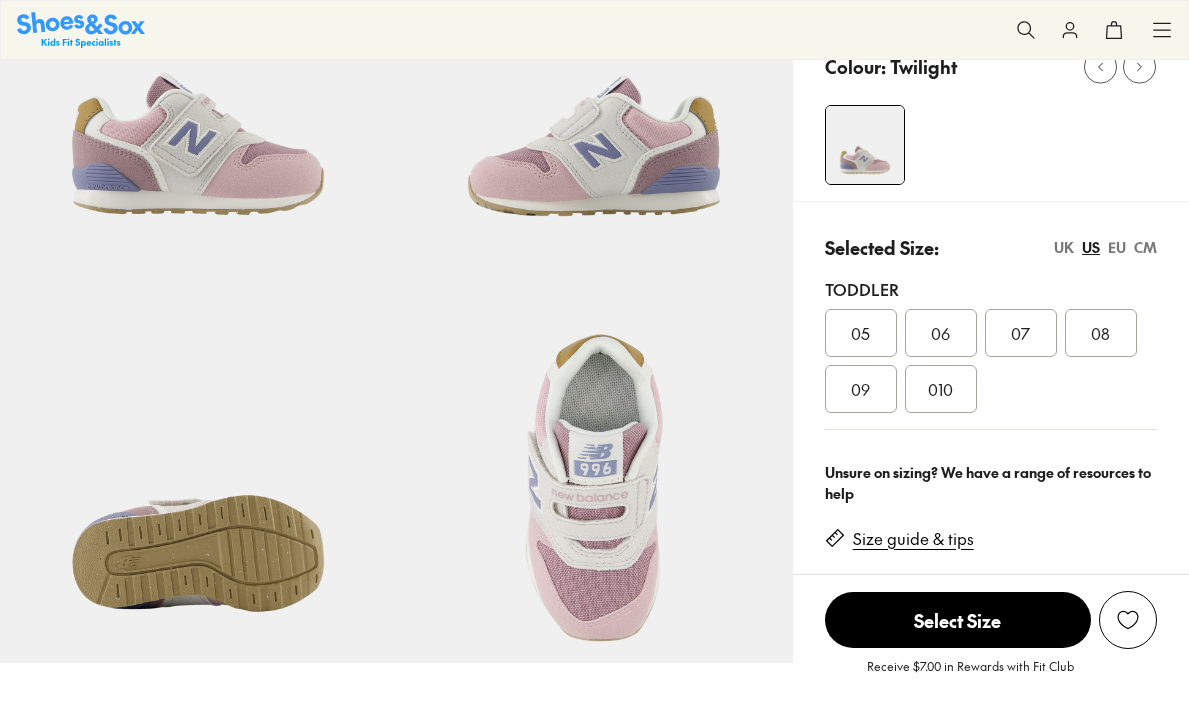 click on "EU" at bounding box center [1117, 247] 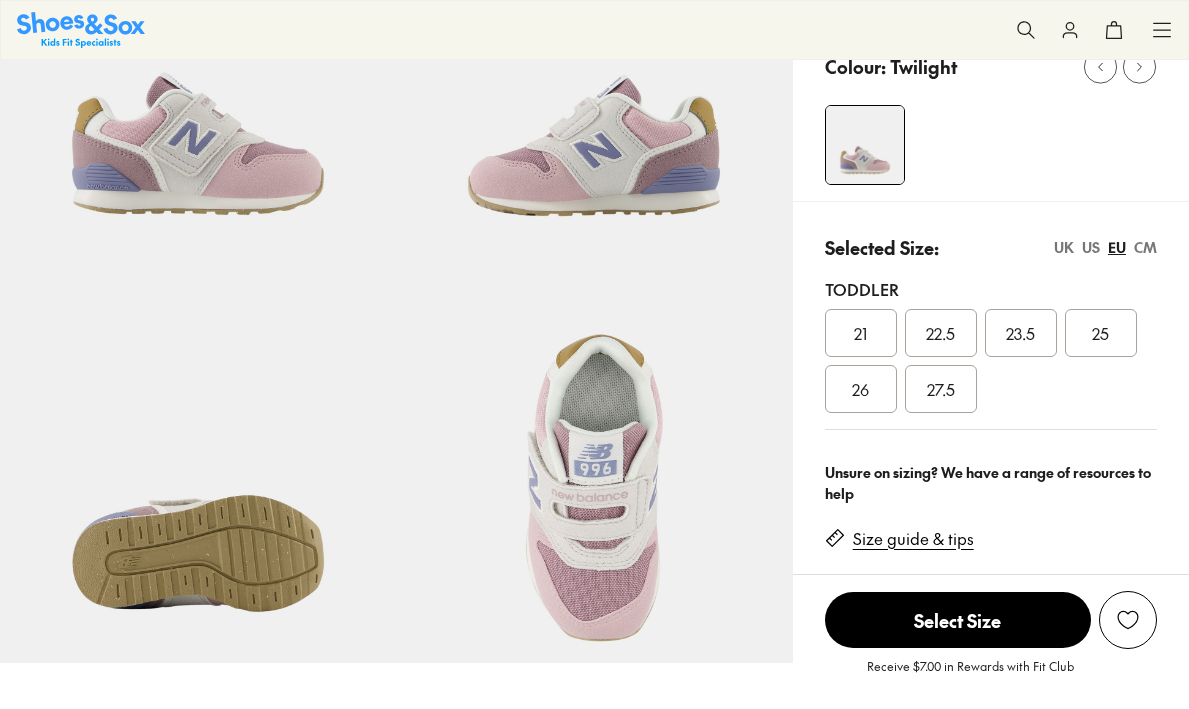 scroll, scrollTop: 230, scrollLeft: 0, axis: vertical 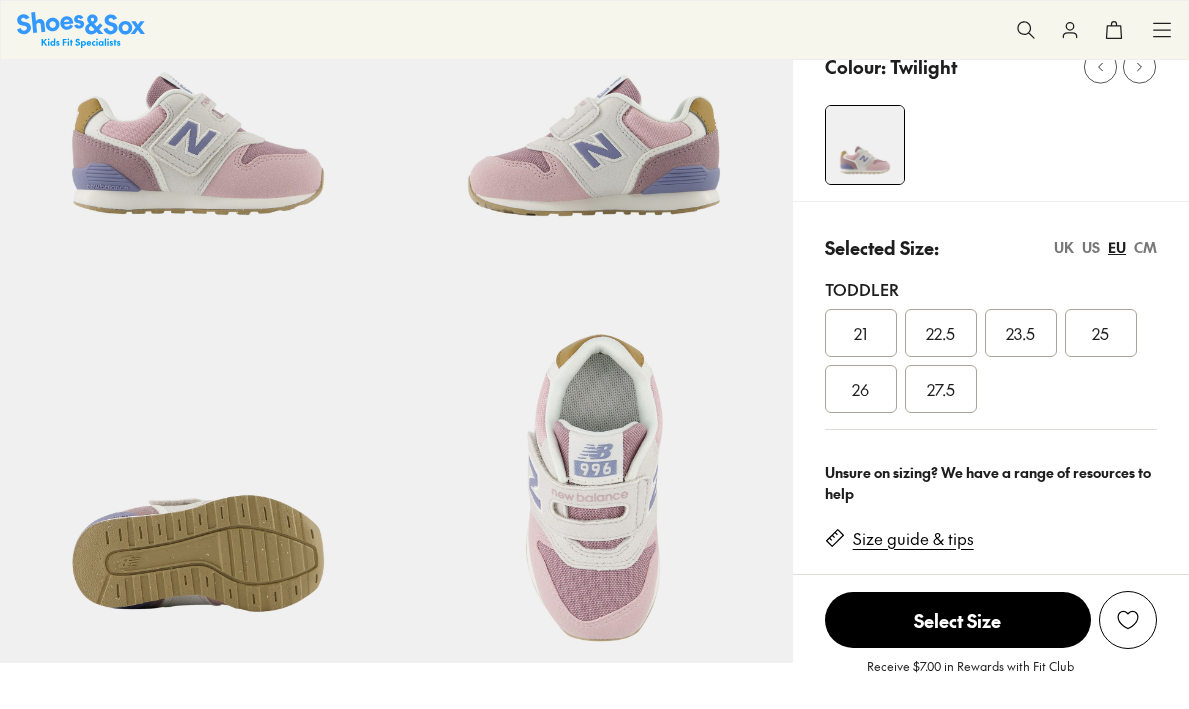 select on "*" 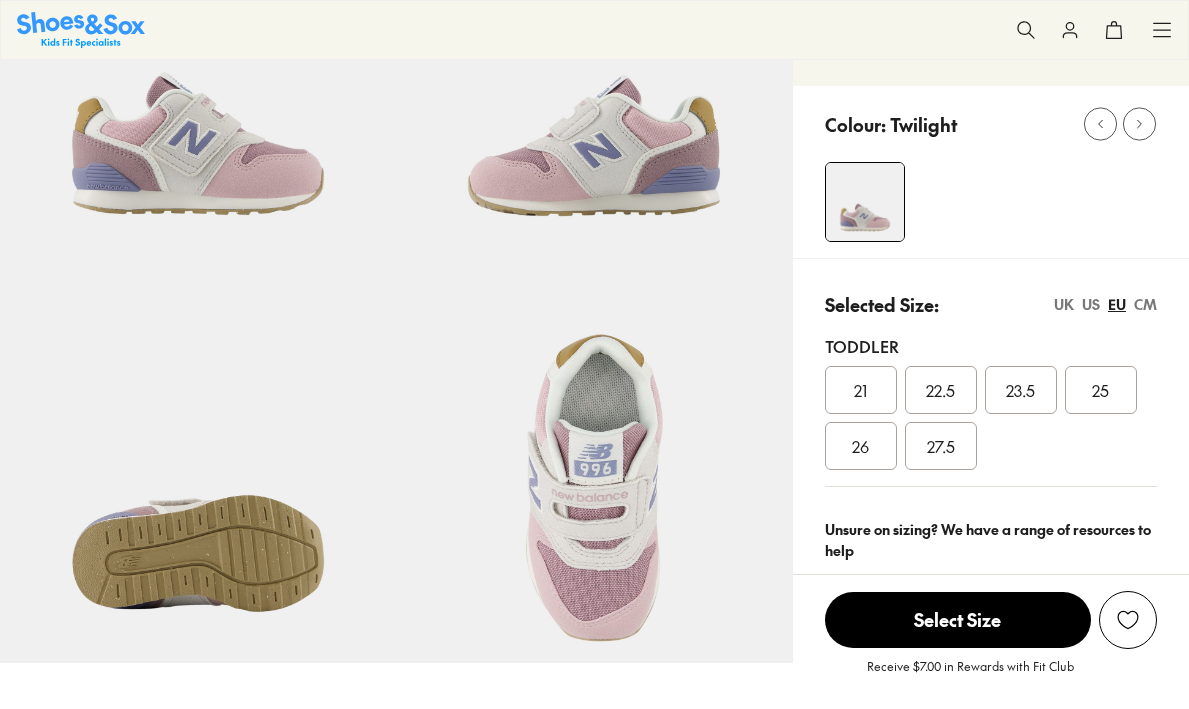 click on "21" at bounding box center [861, 390] 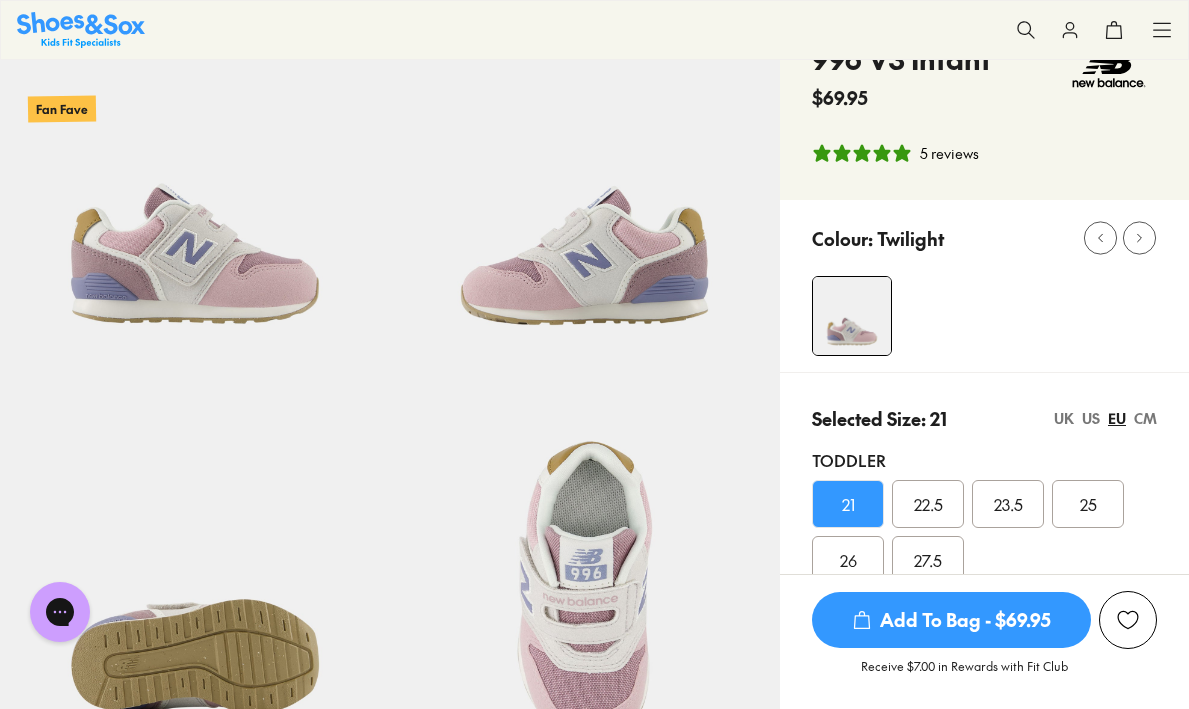 scroll, scrollTop: 115, scrollLeft: 0, axis: vertical 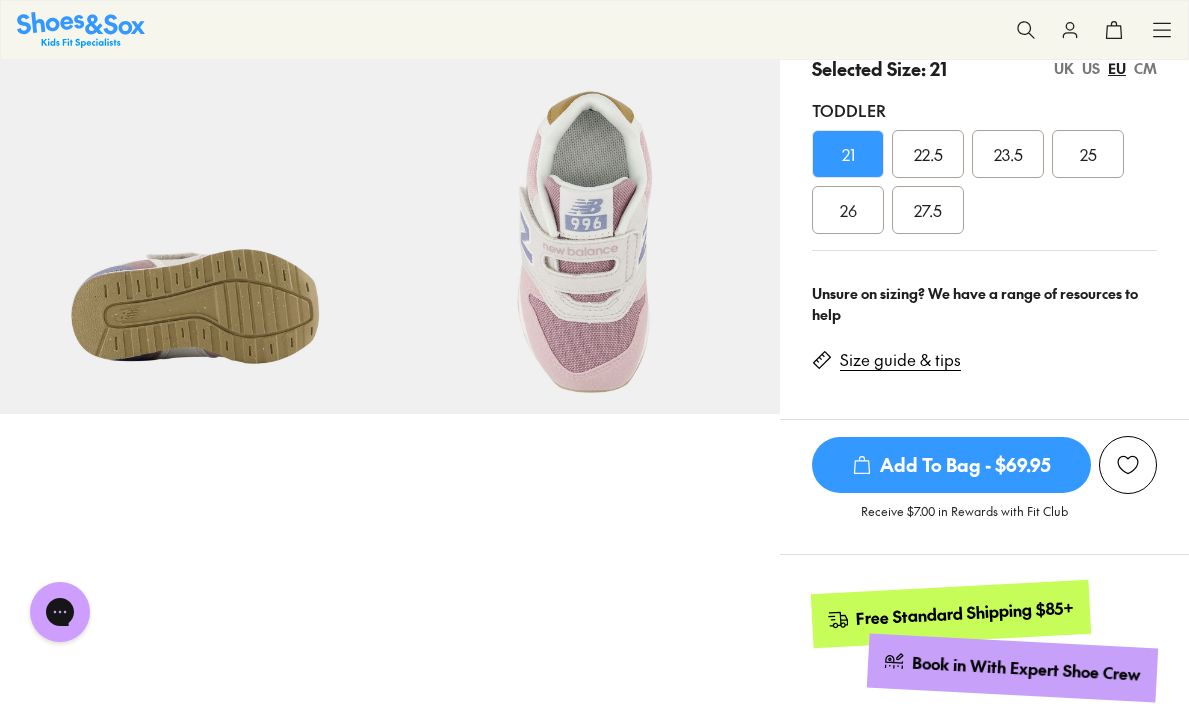 click on "26" at bounding box center (848, 210) 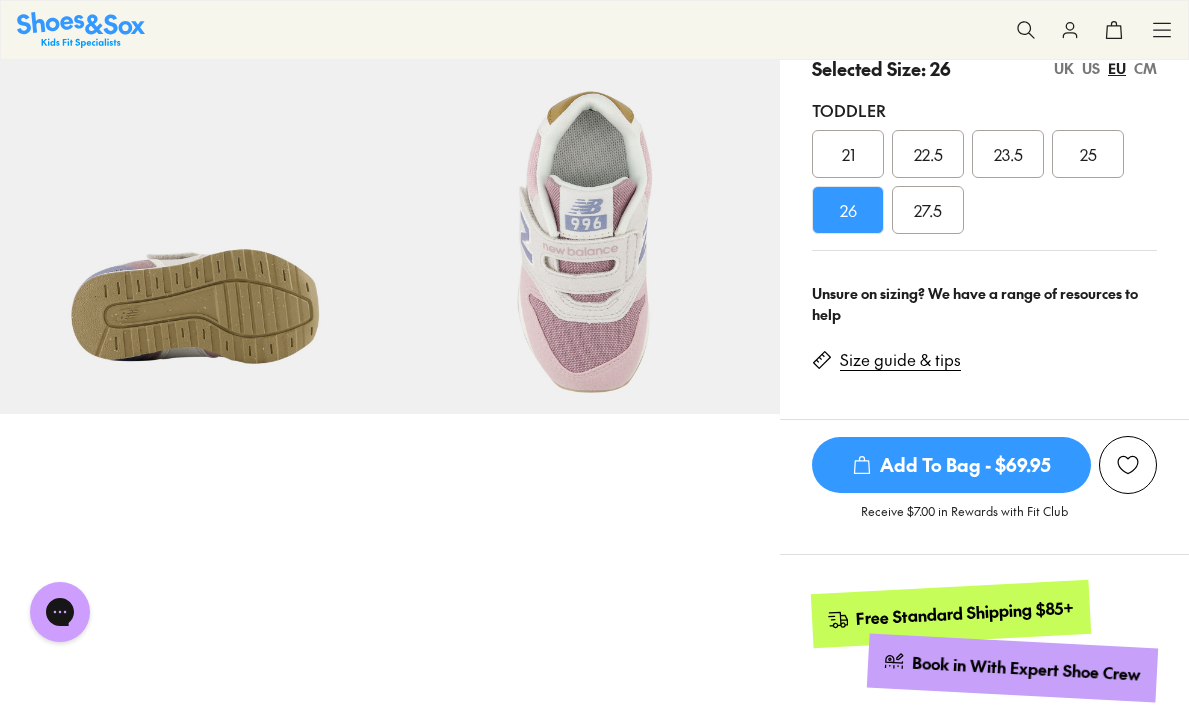 scroll, scrollTop: 452, scrollLeft: 0, axis: vertical 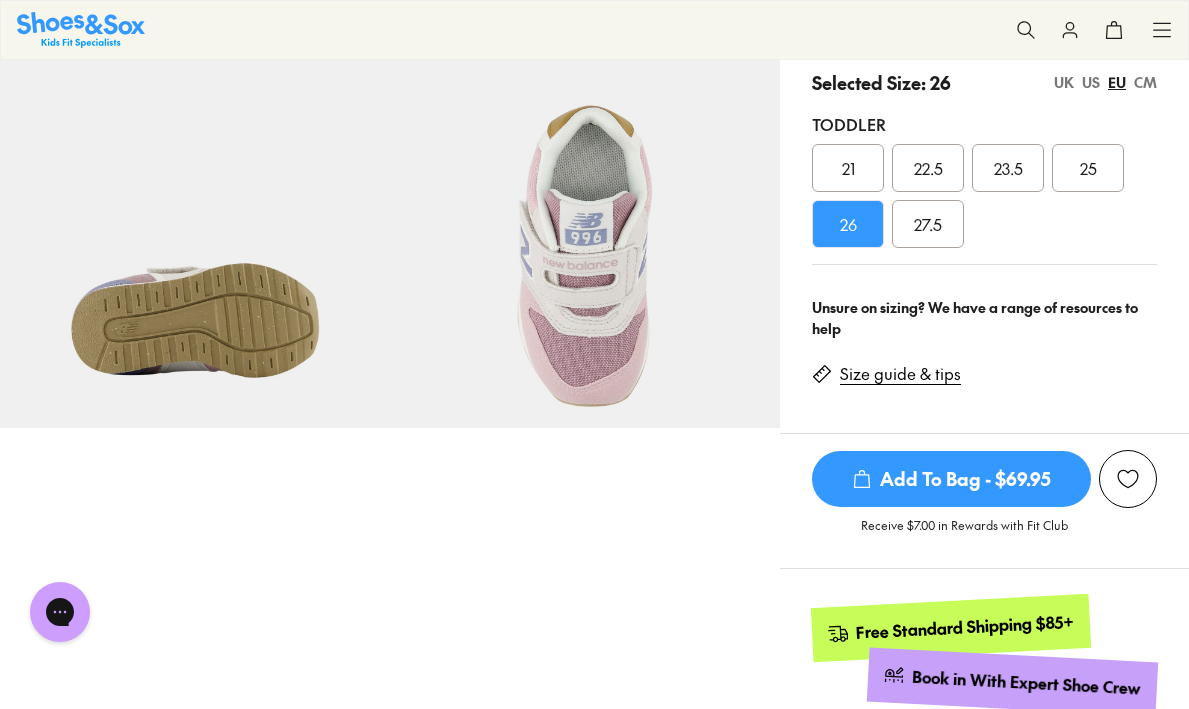 click on "Size guide & tips" at bounding box center [900, 374] 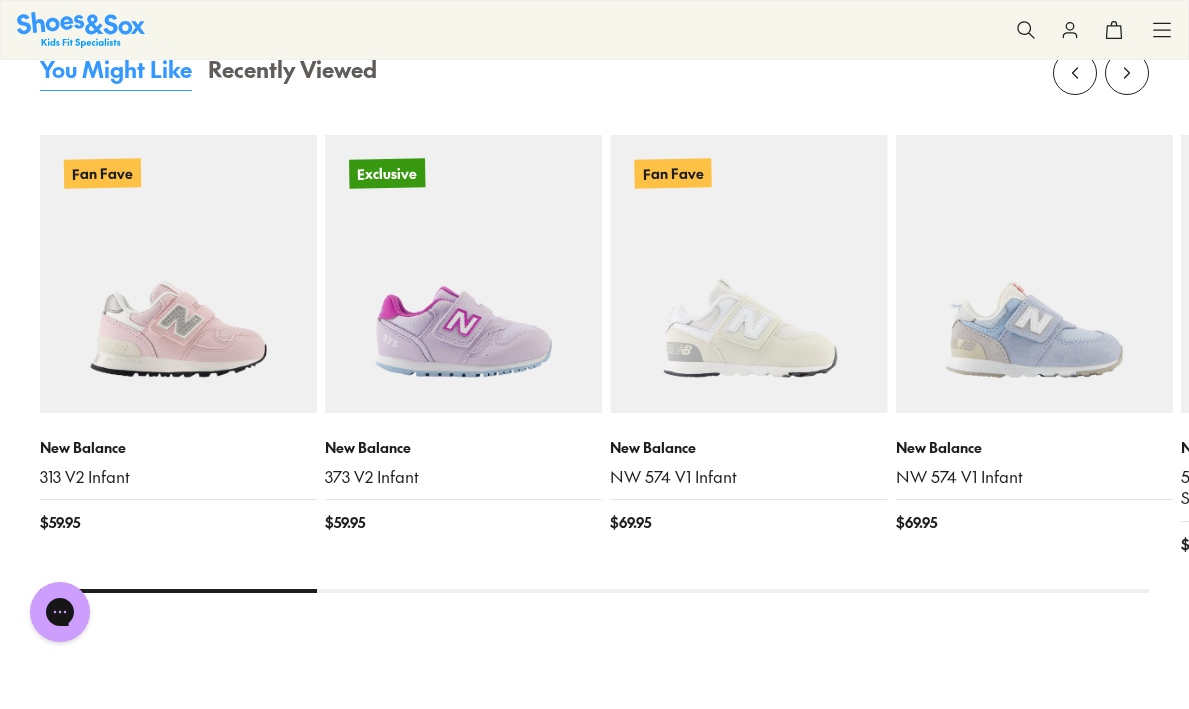 scroll, scrollTop: 2357, scrollLeft: 0, axis: vertical 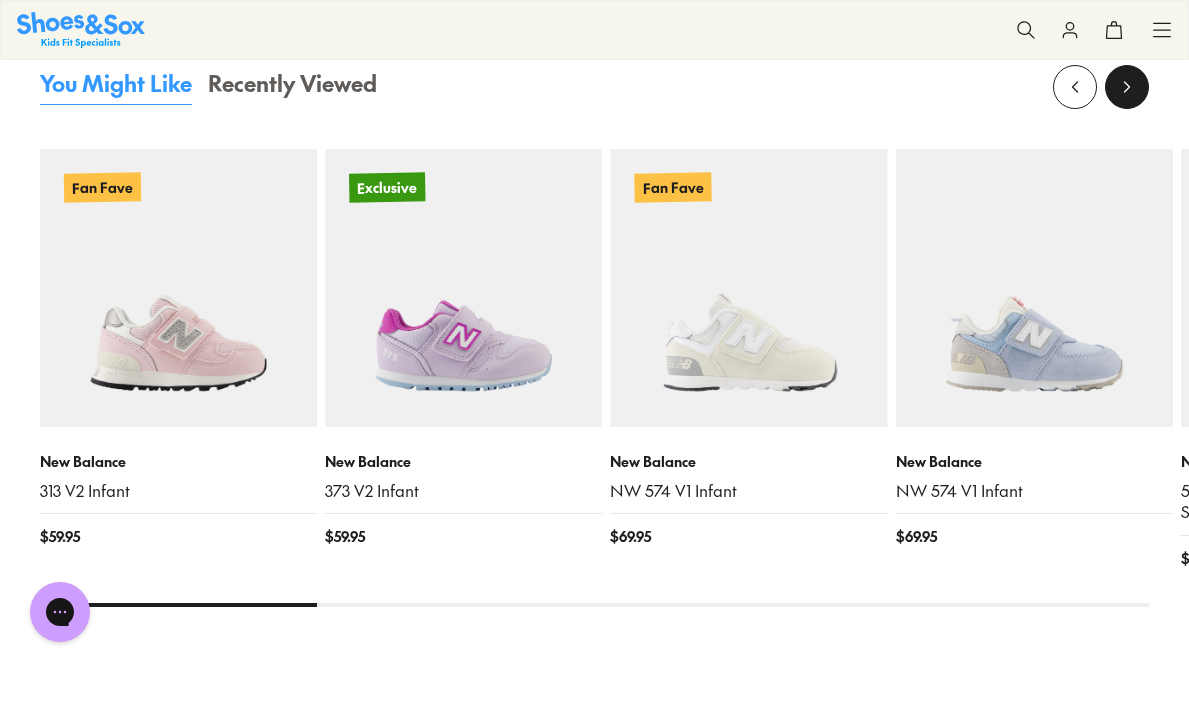 type 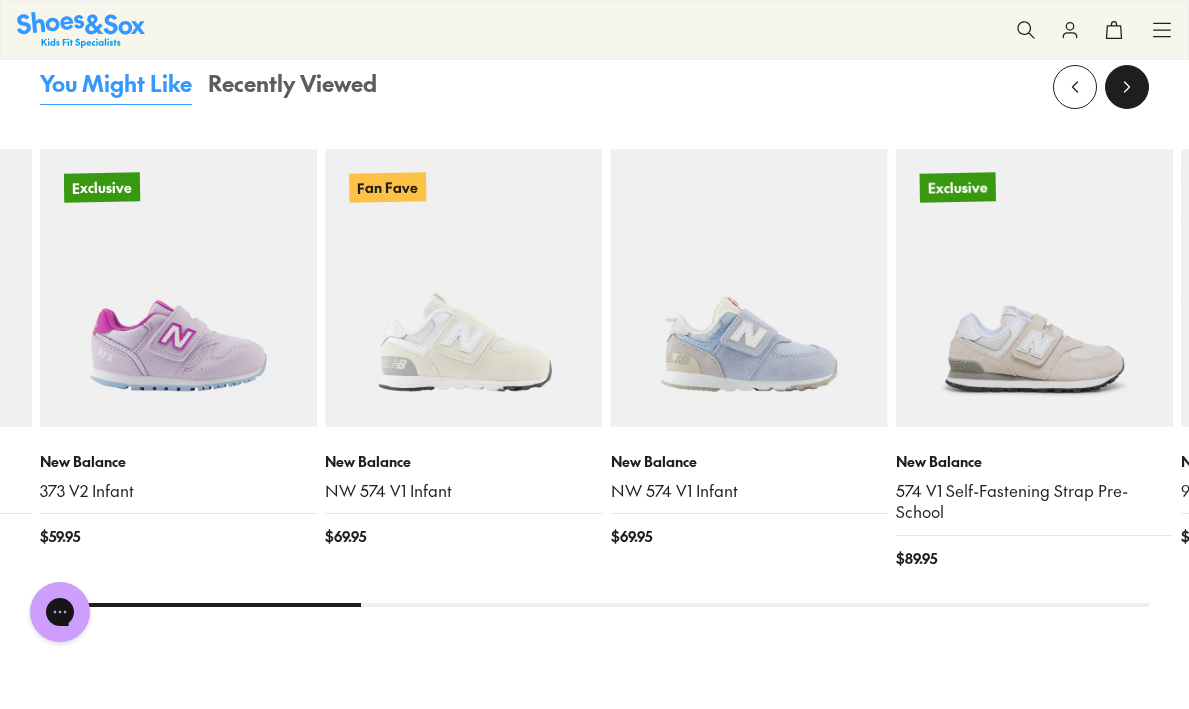click 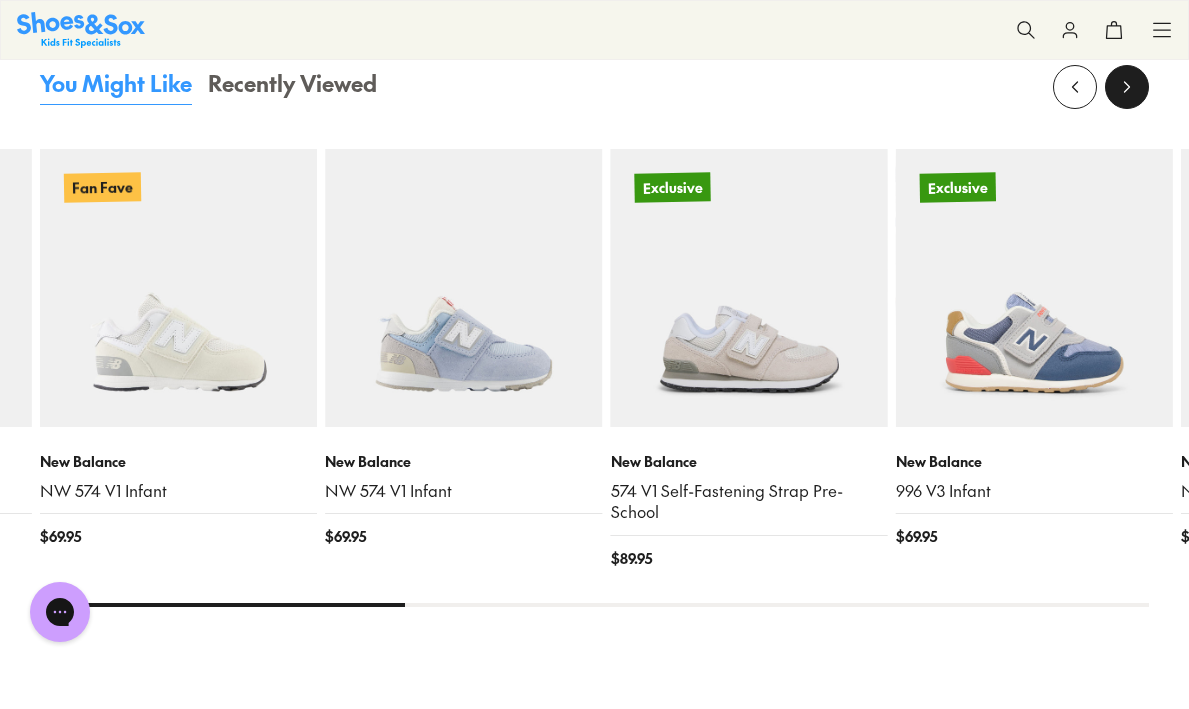 click at bounding box center [1127, 87] 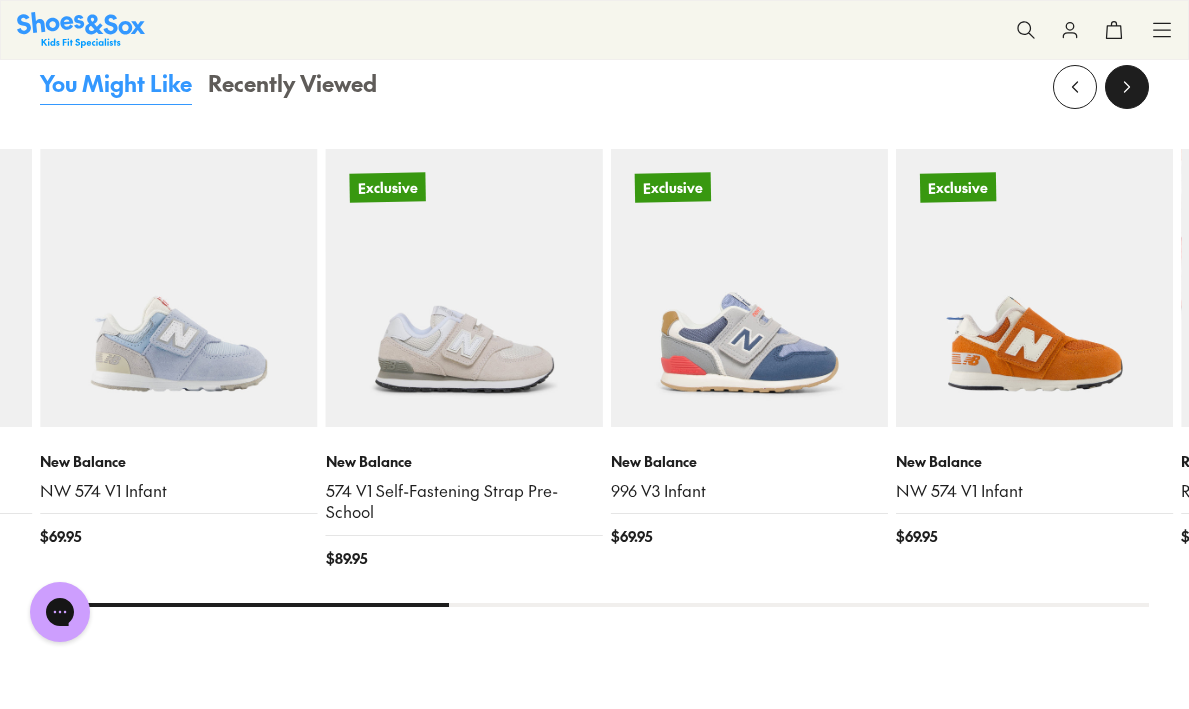 click at bounding box center [1127, 87] 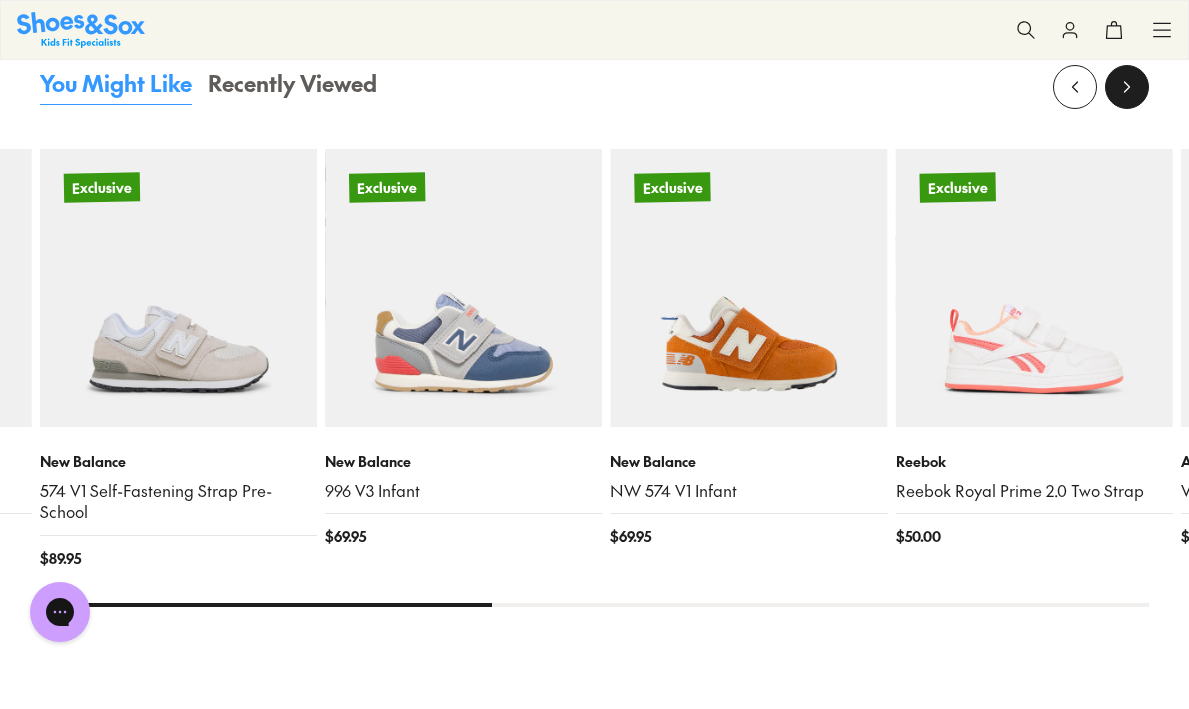 click at bounding box center [1127, 87] 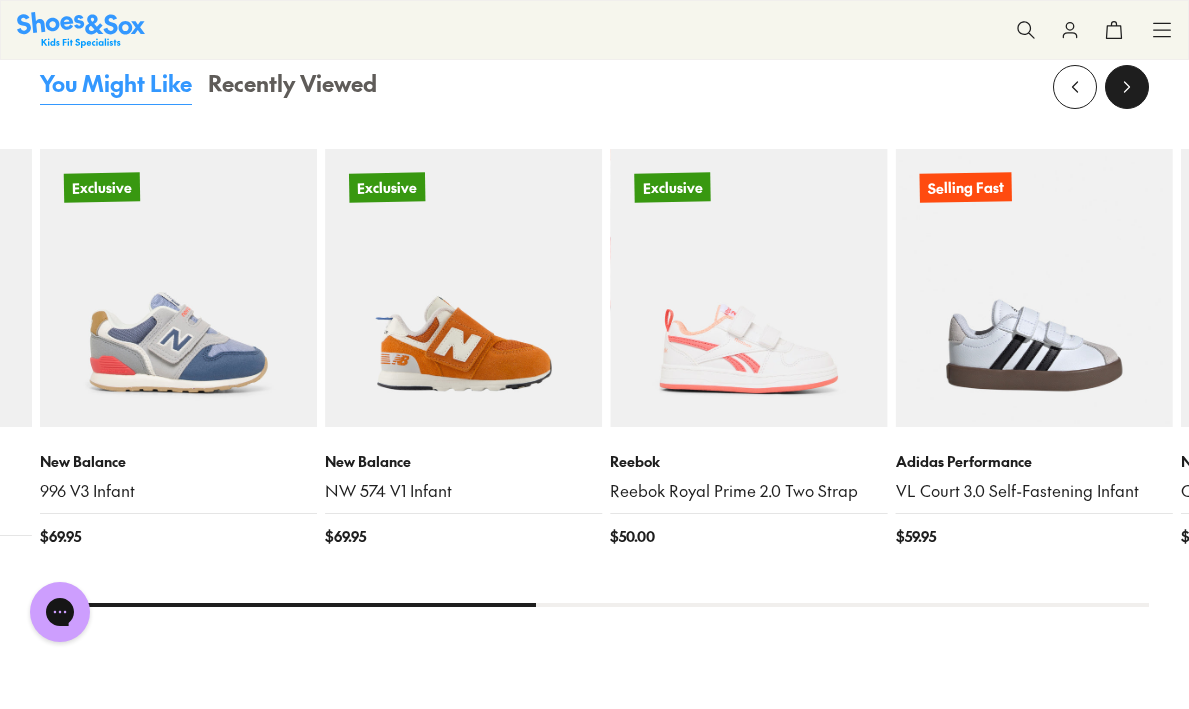 click at bounding box center [1127, 87] 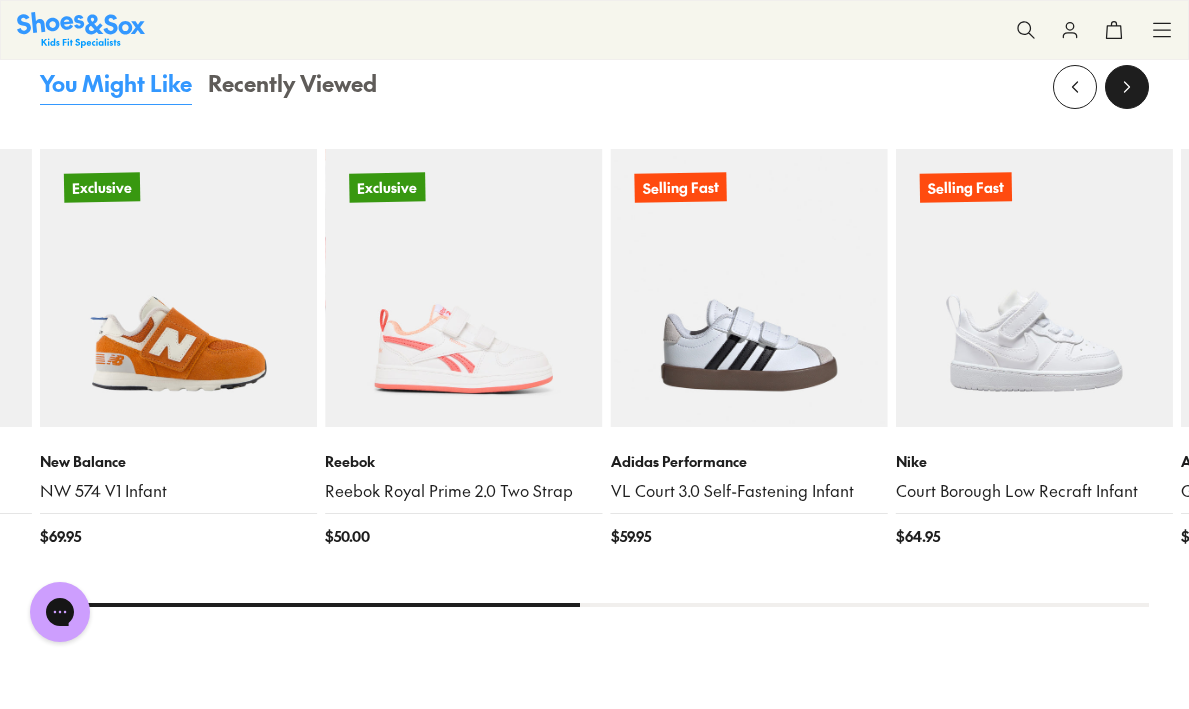 click at bounding box center [1127, 87] 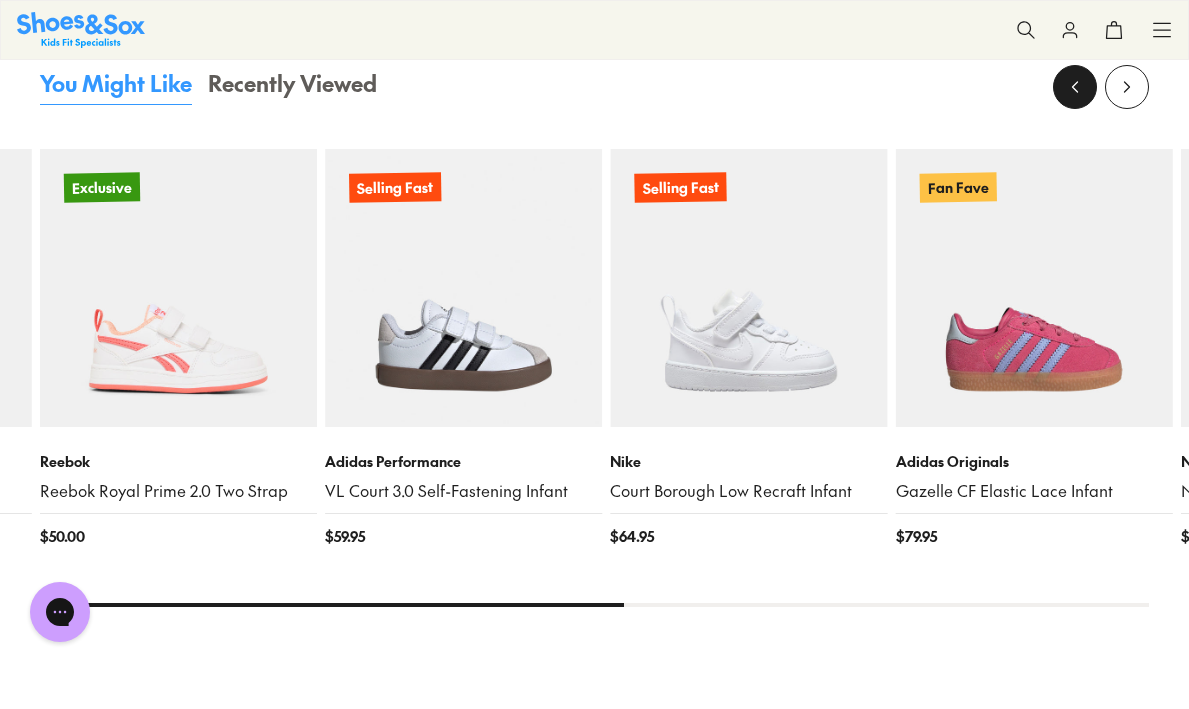 click 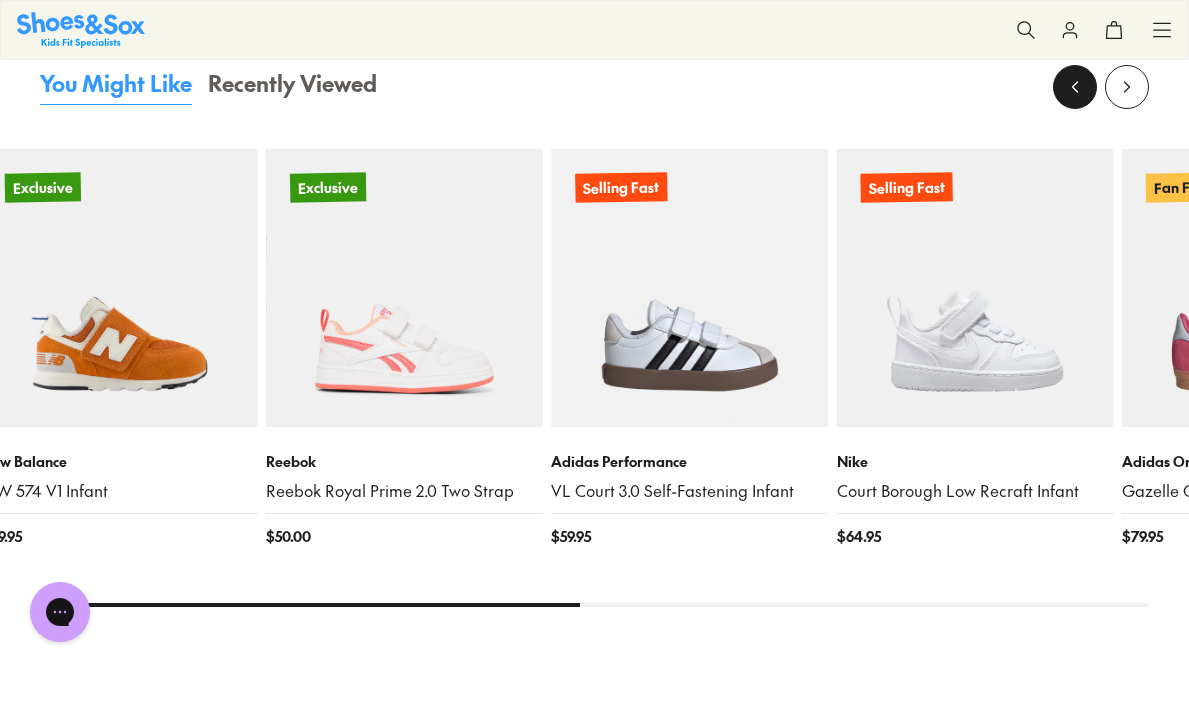 click 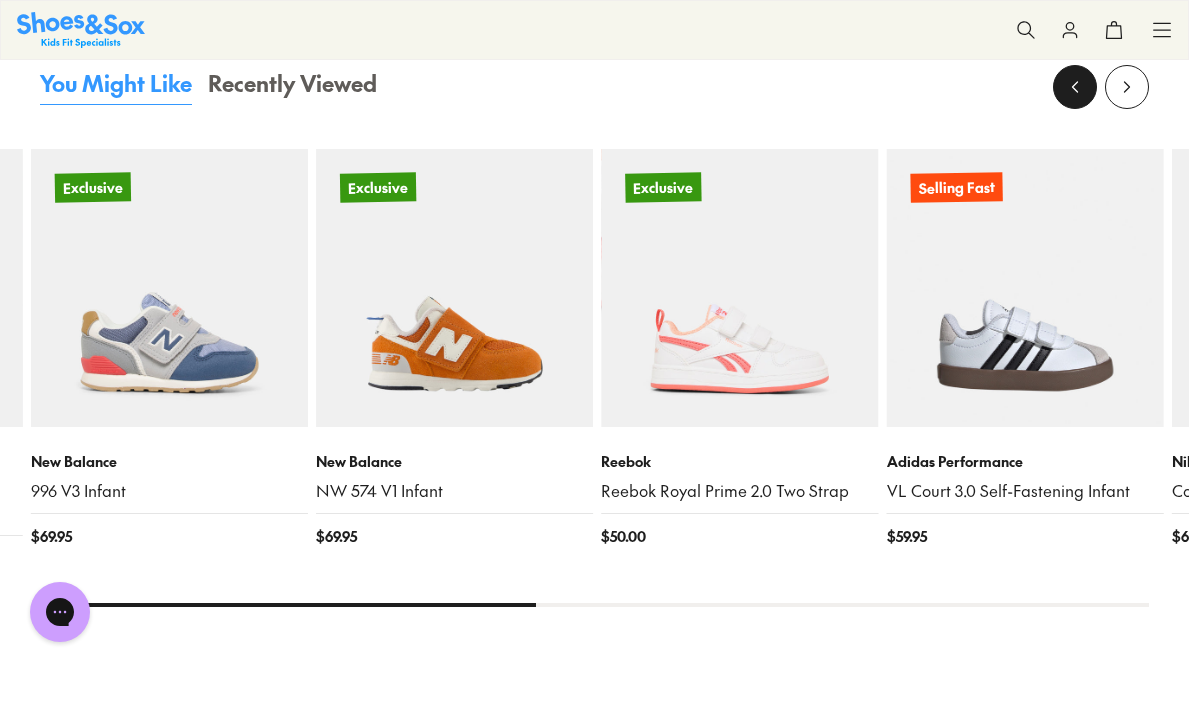 click 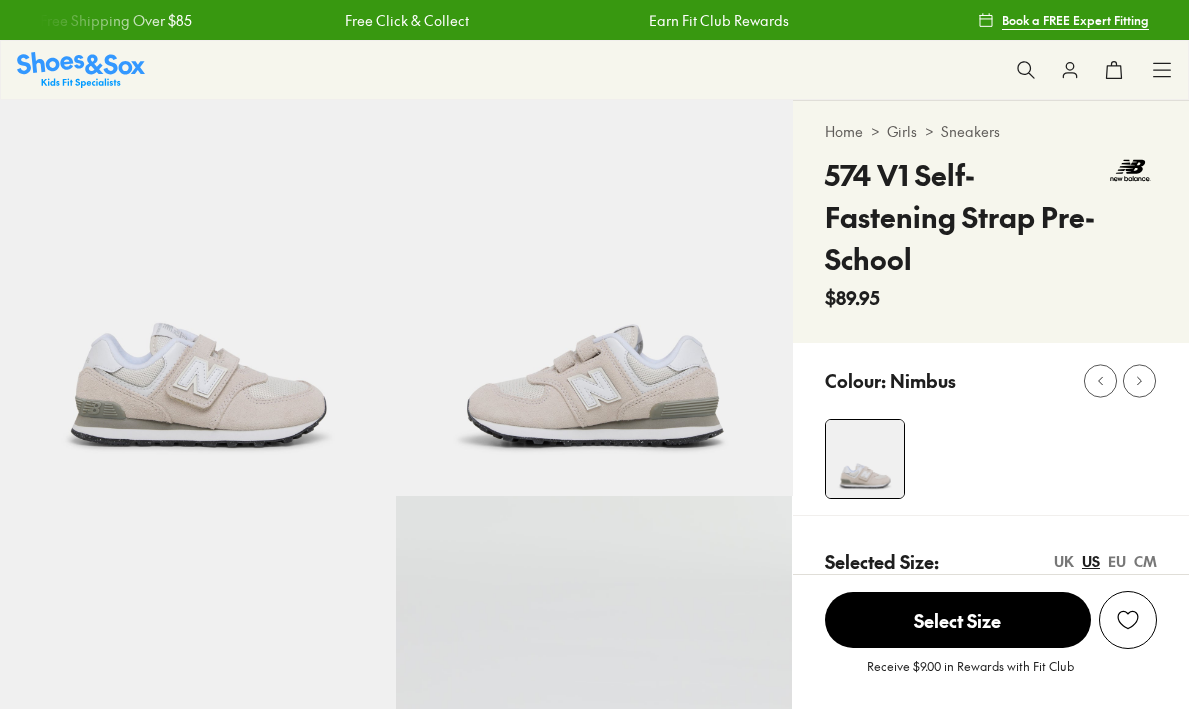 select on "*" 